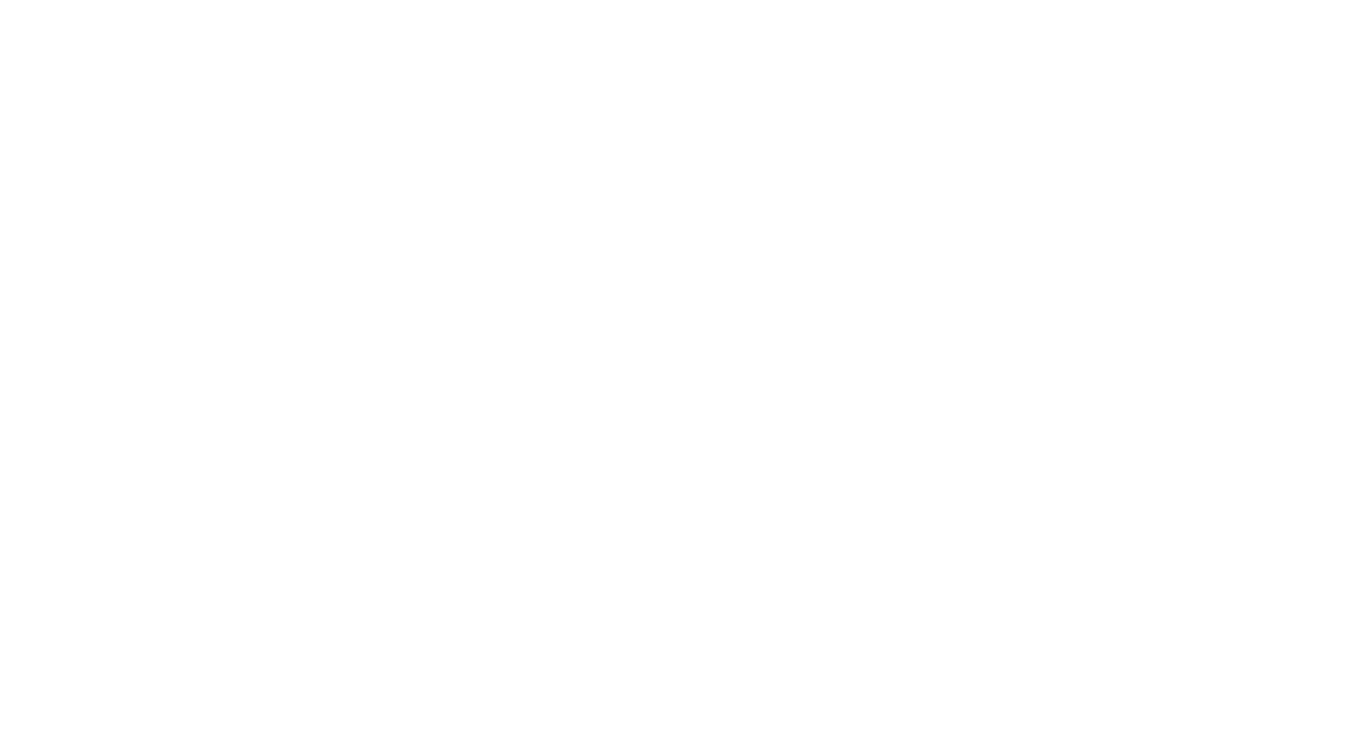 scroll, scrollTop: 0, scrollLeft: 0, axis: both 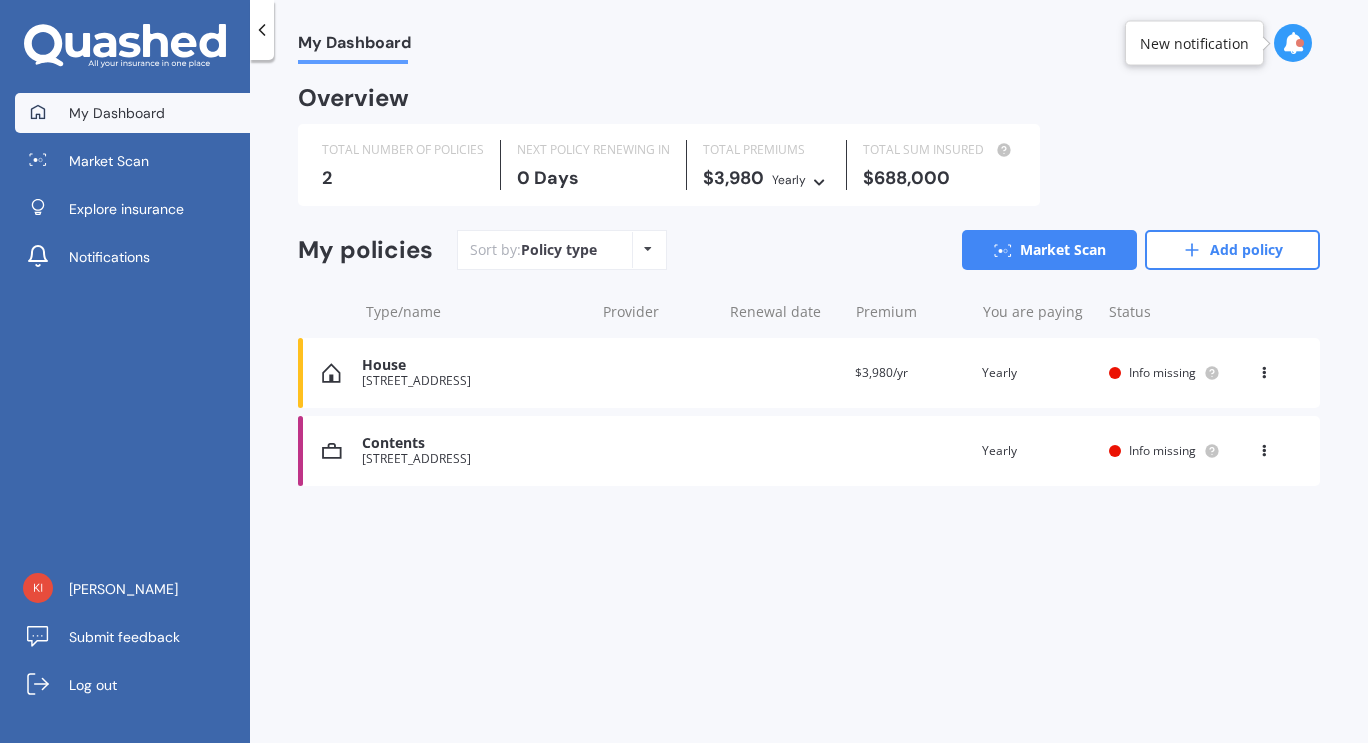 click on "You are paying Yearly" at bounding box center [1037, 373] 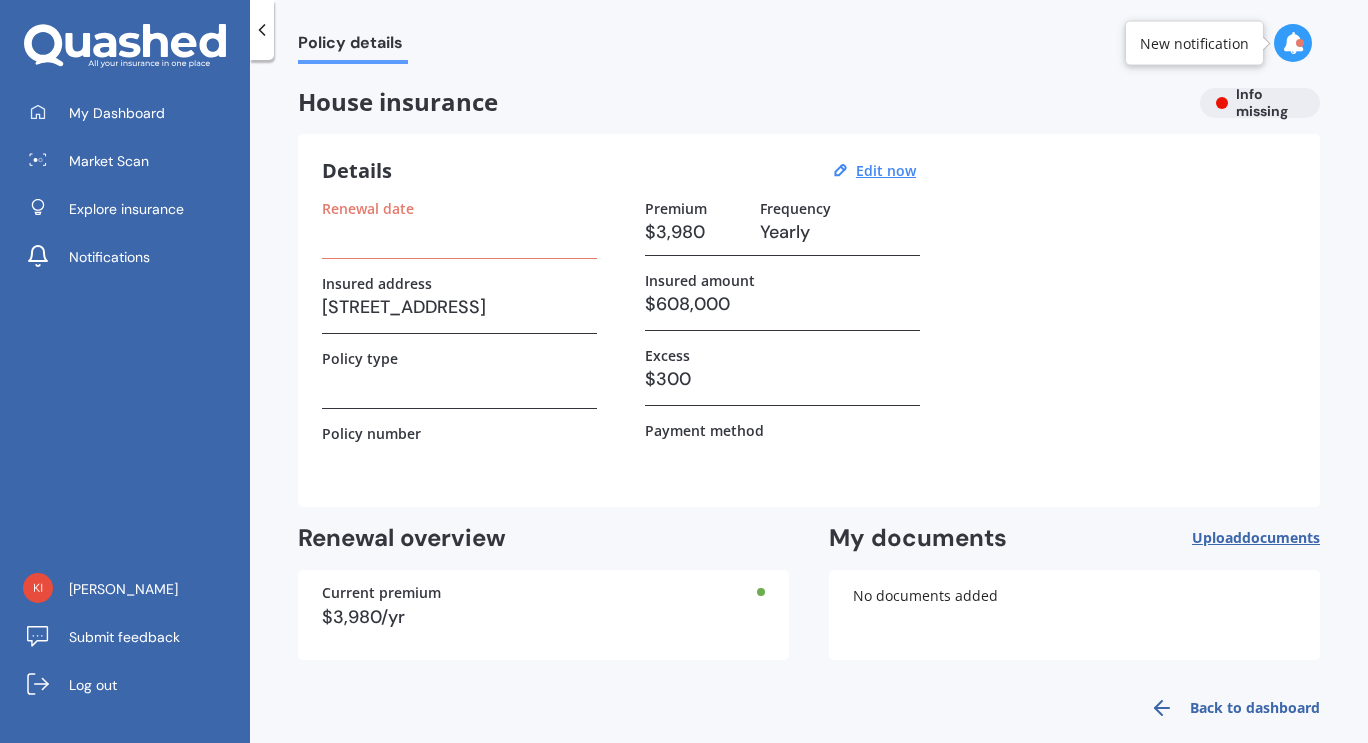 click on "Renewal date" at bounding box center [459, 229] 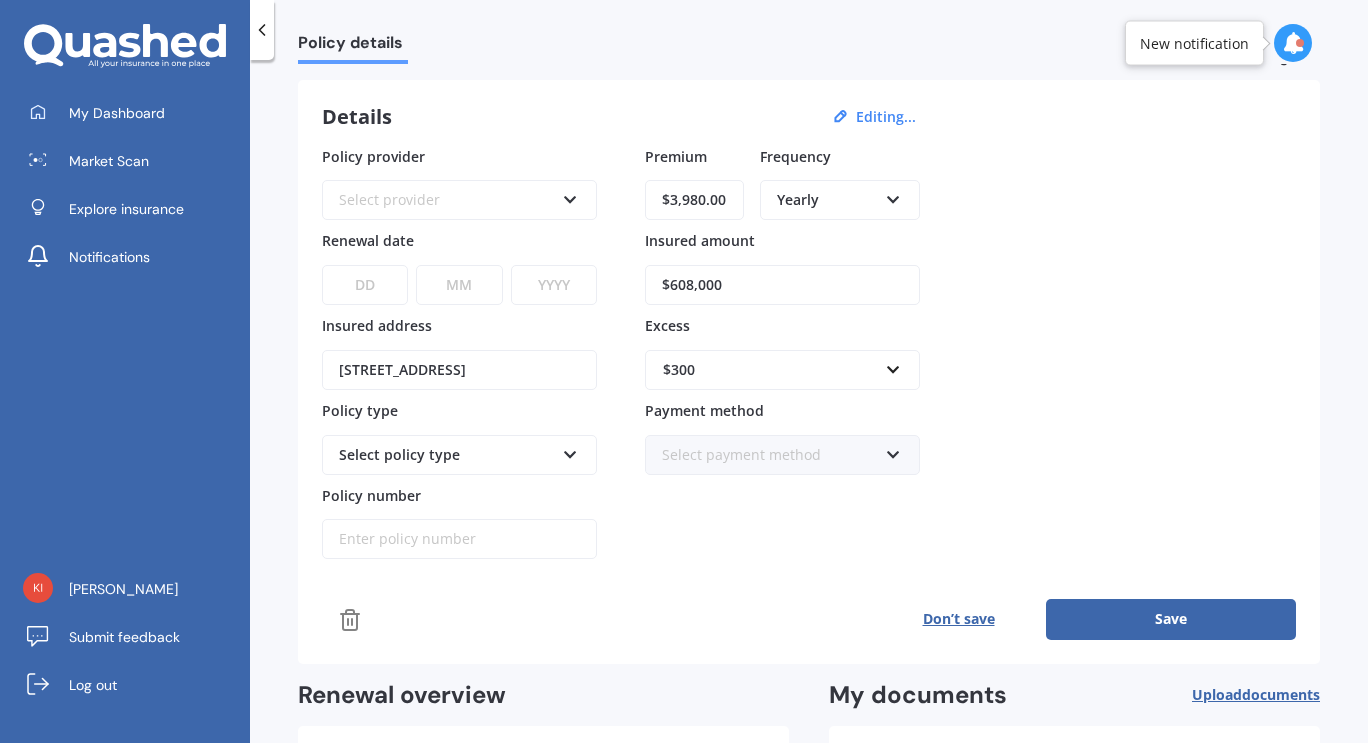 scroll, scrollTop: 81, scrollLeft: 0, axis: vertical 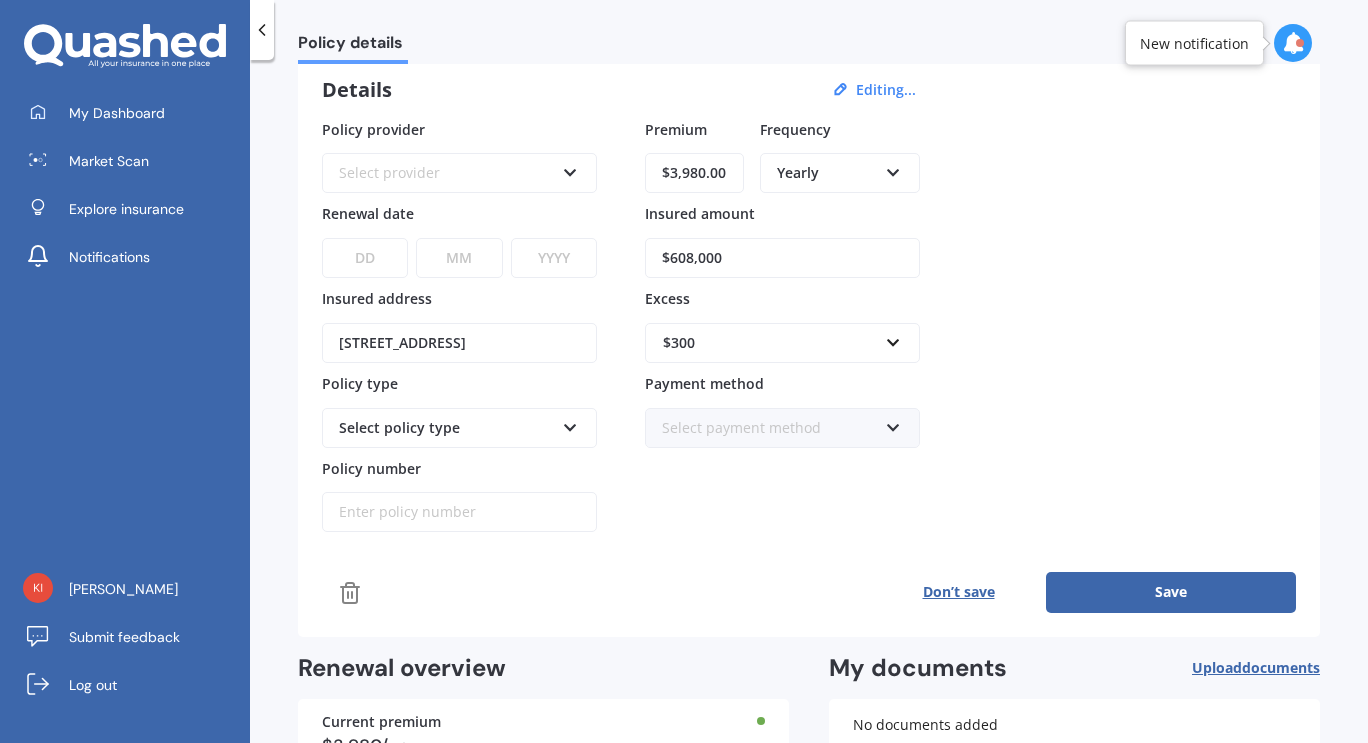 click on "Select provider" at bounding box center (446, 173) 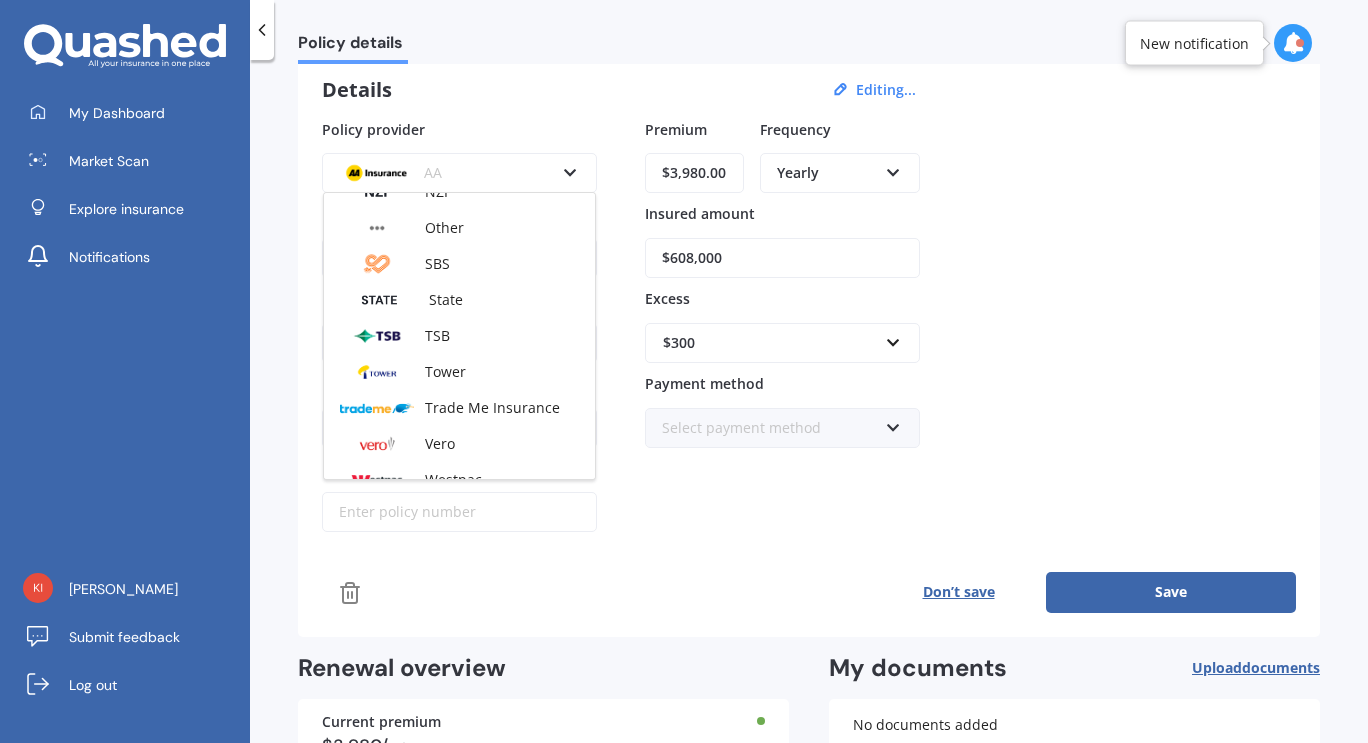 scroll, scrollTop: 462, scrollLeft: 0, axis: vertical 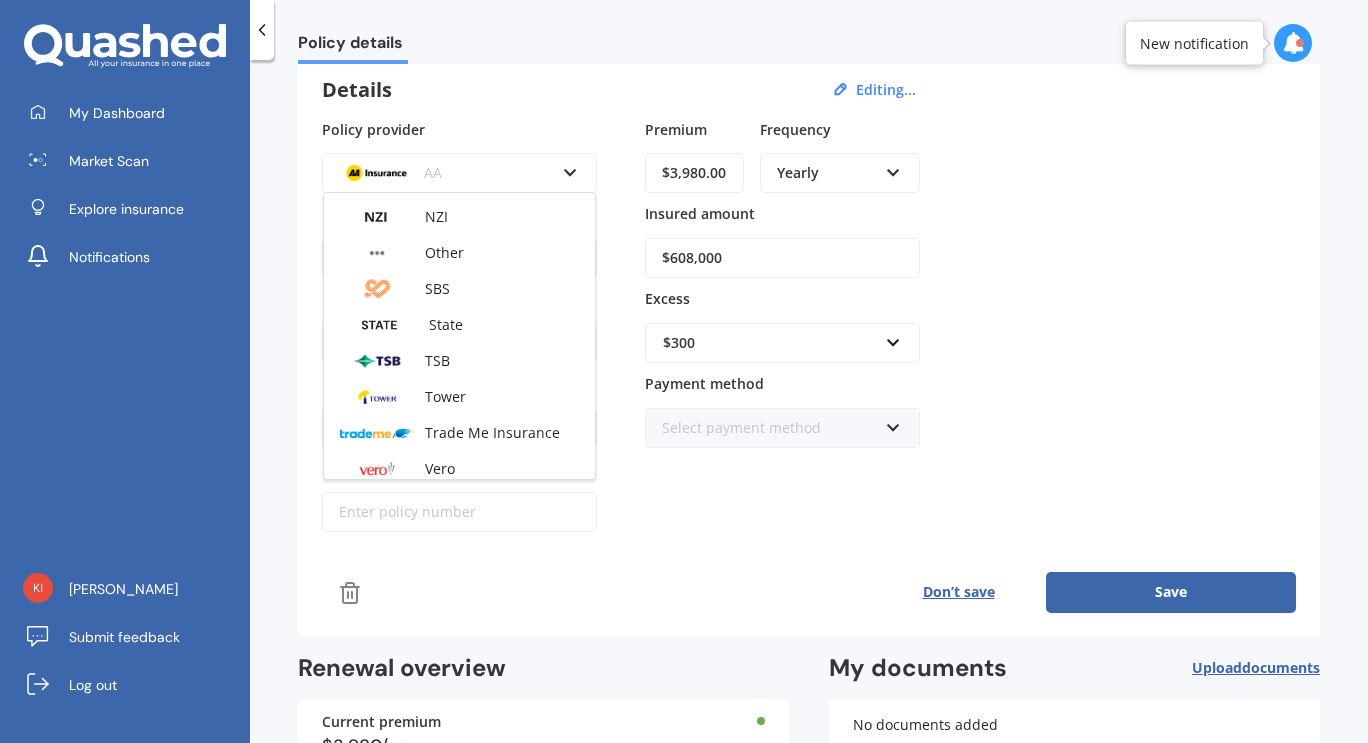 click on "Other" at bounding box center [444, 252] 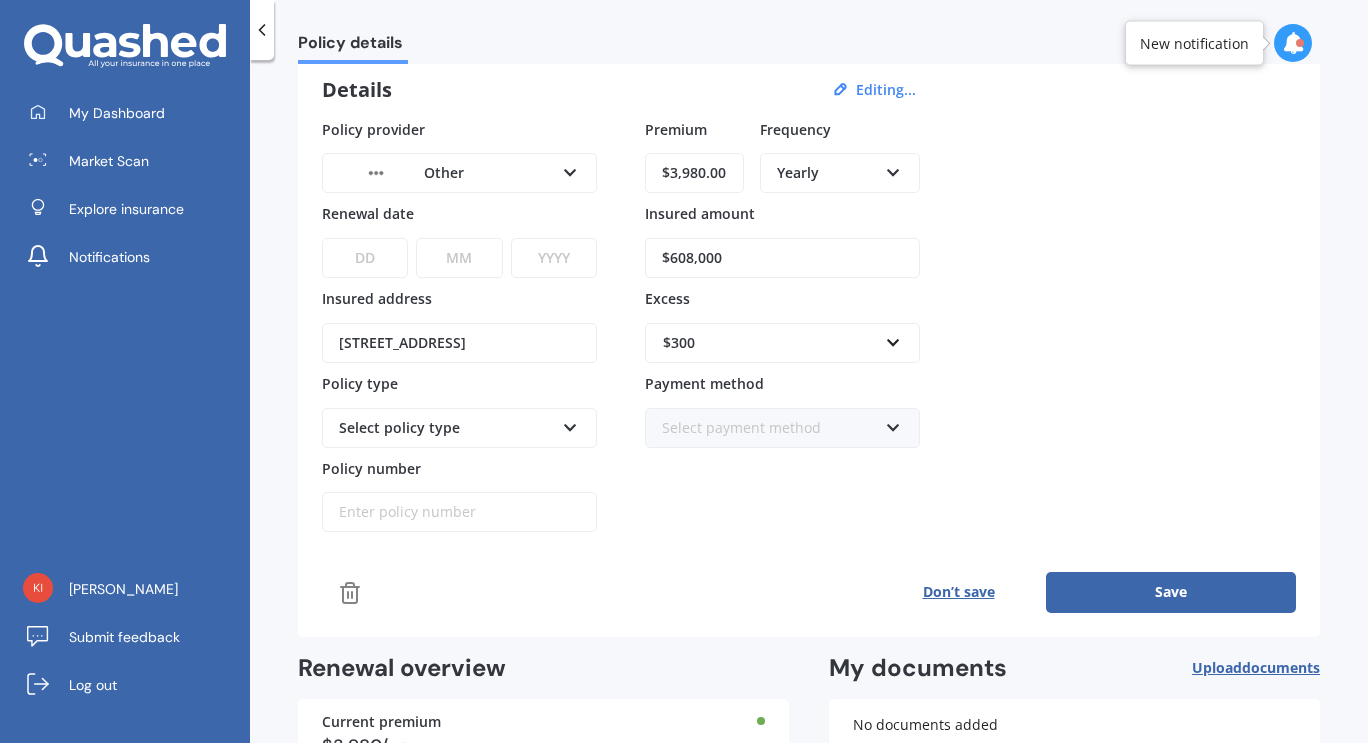 click on "DD 01 02 03 04 05 06 07 08 09 10 11 12 13 14 15 16 17 18 19 20 21 22 23 24 25 26 27 28 29 30 31" at bounding box center (365, 258) 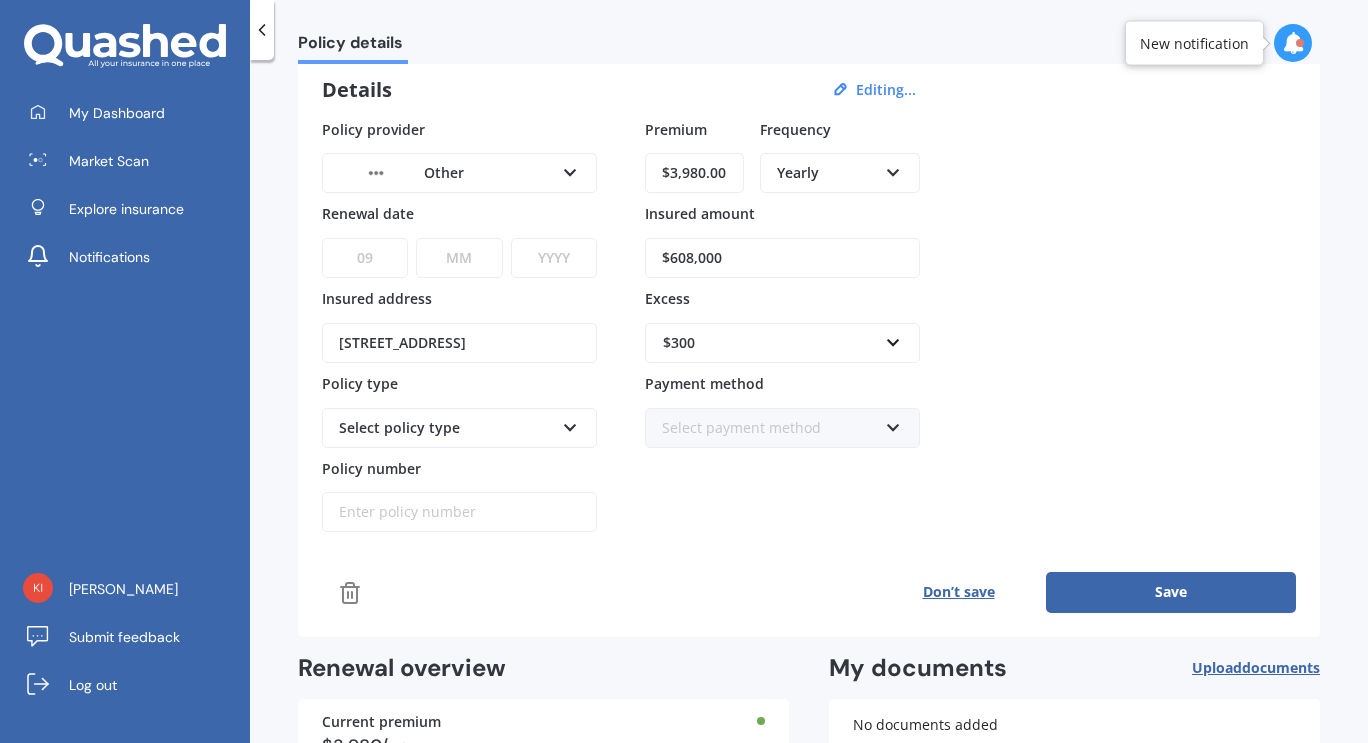 click on "DD 01 02 03 04 05 06 07 08 09 10 11 12 13 14 15 16 17 18 19 20 21 22 23 24 25 26 27 28 29 30 31" at bounding box center [365, 258] 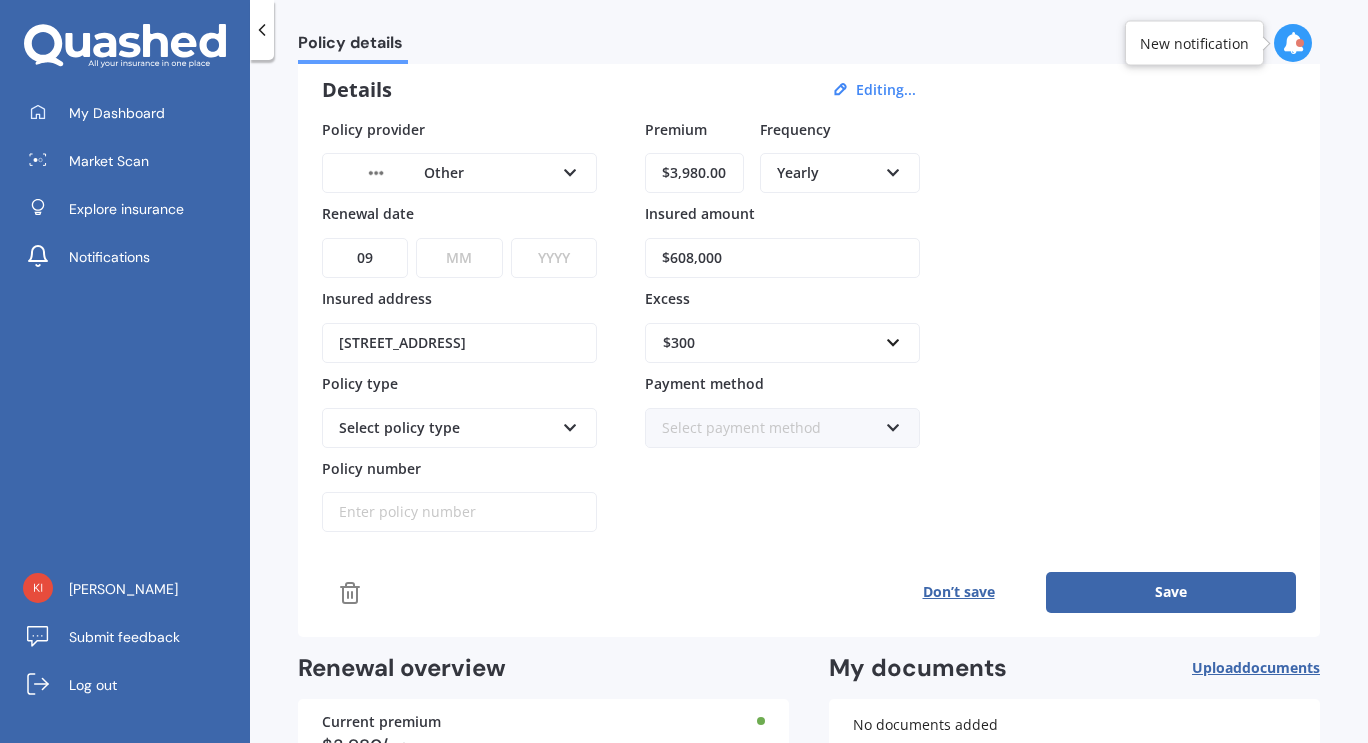 click on "MM 01 02 03 04 05 06 07 08 09 10 11 12" at bounding box center [459, 258] 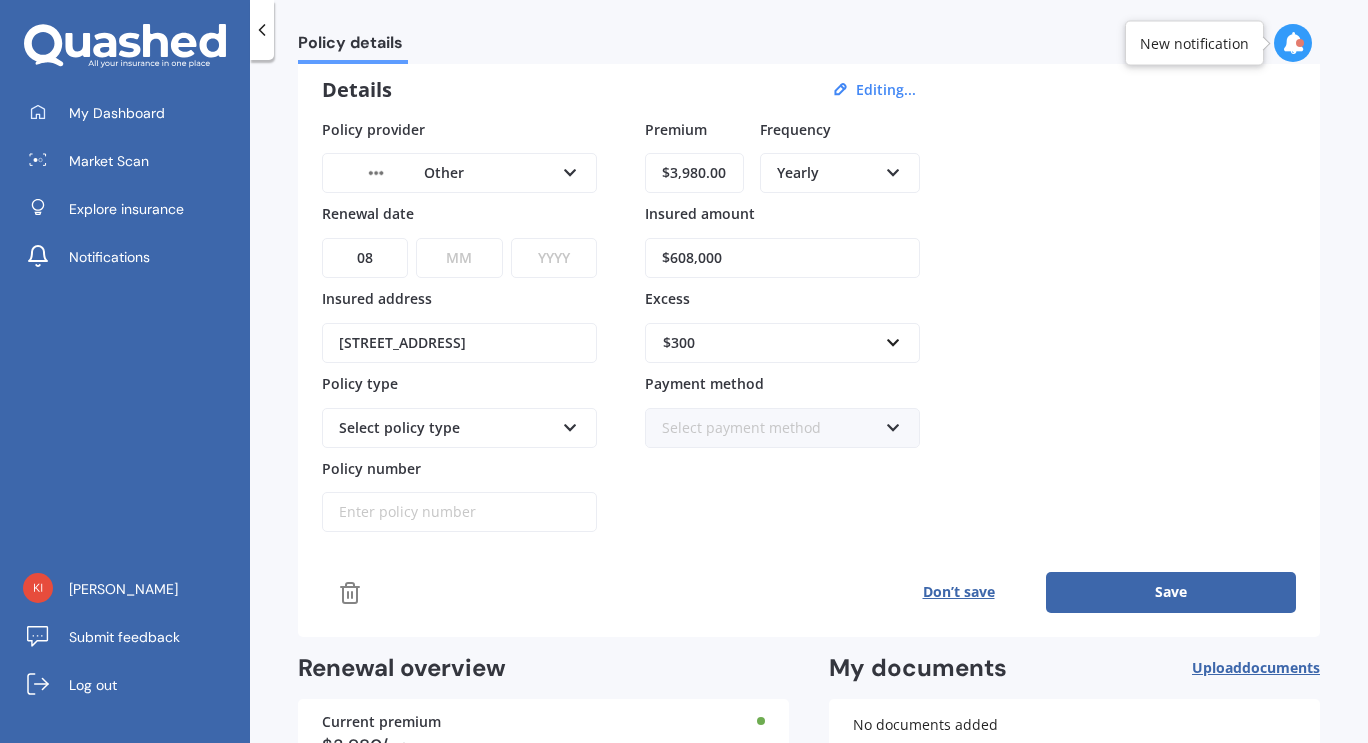 click on "DD 01 02 03 04 05 06 07 08 09 10 11 12 13 14 15 16 17 18 19 20 21 22 23 24 25 26 27 28 29 30 31" at bounding box center (365, 258) 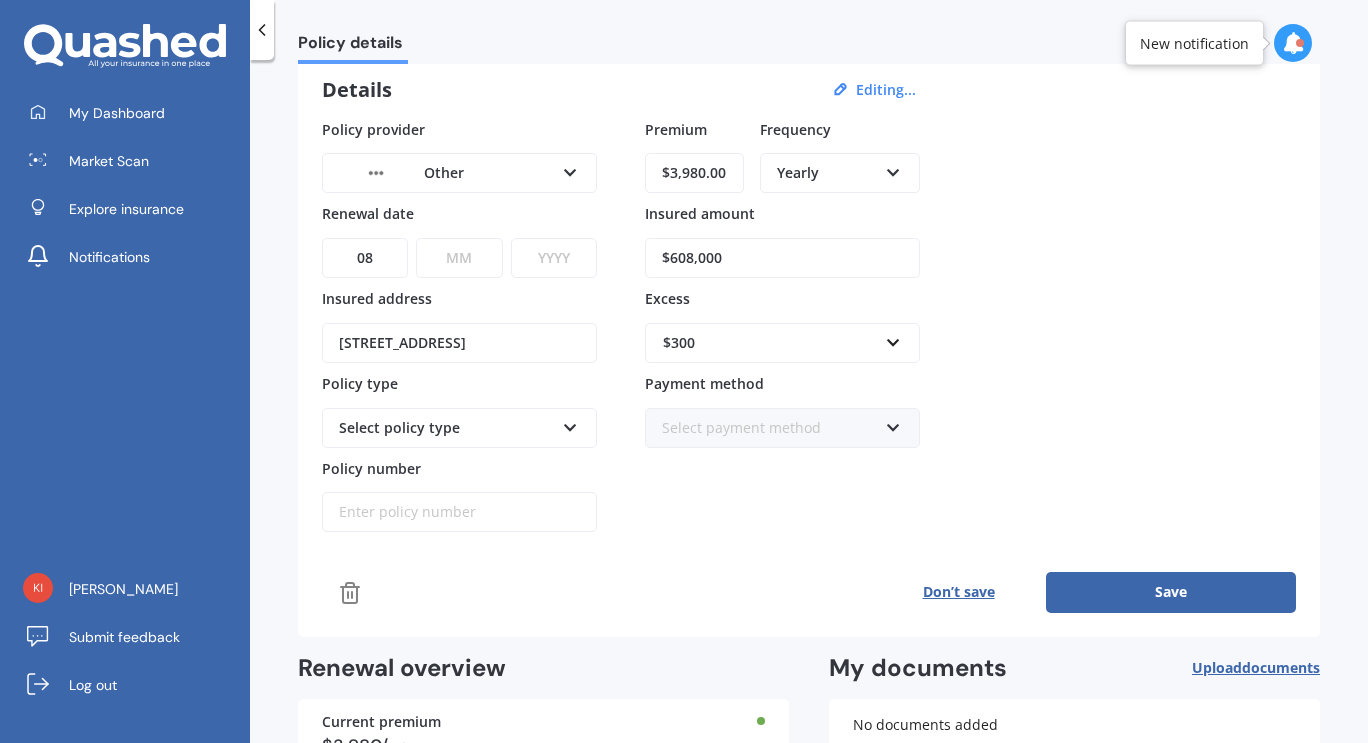 select on "09" 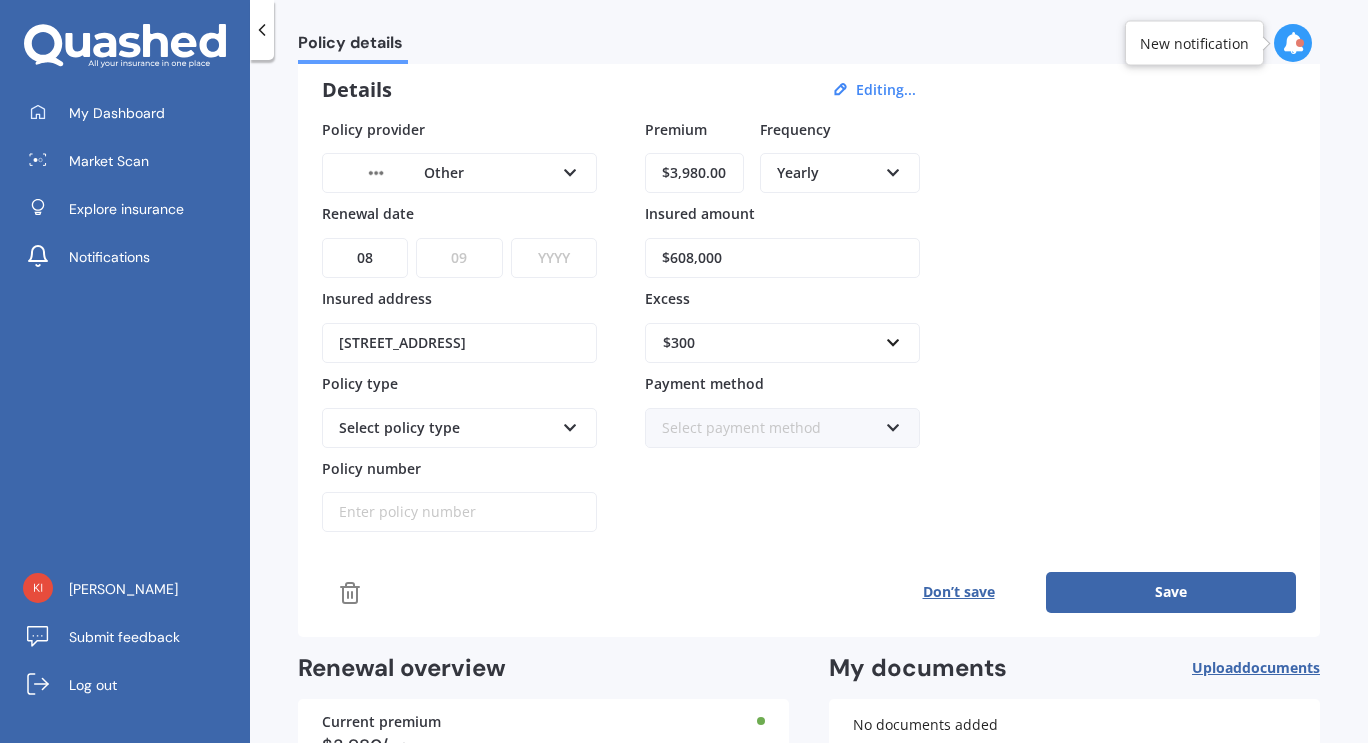 click on "MM 01 02 03 04 05 06 07 08 09 10 11 12" at bounding box center [459, 258] 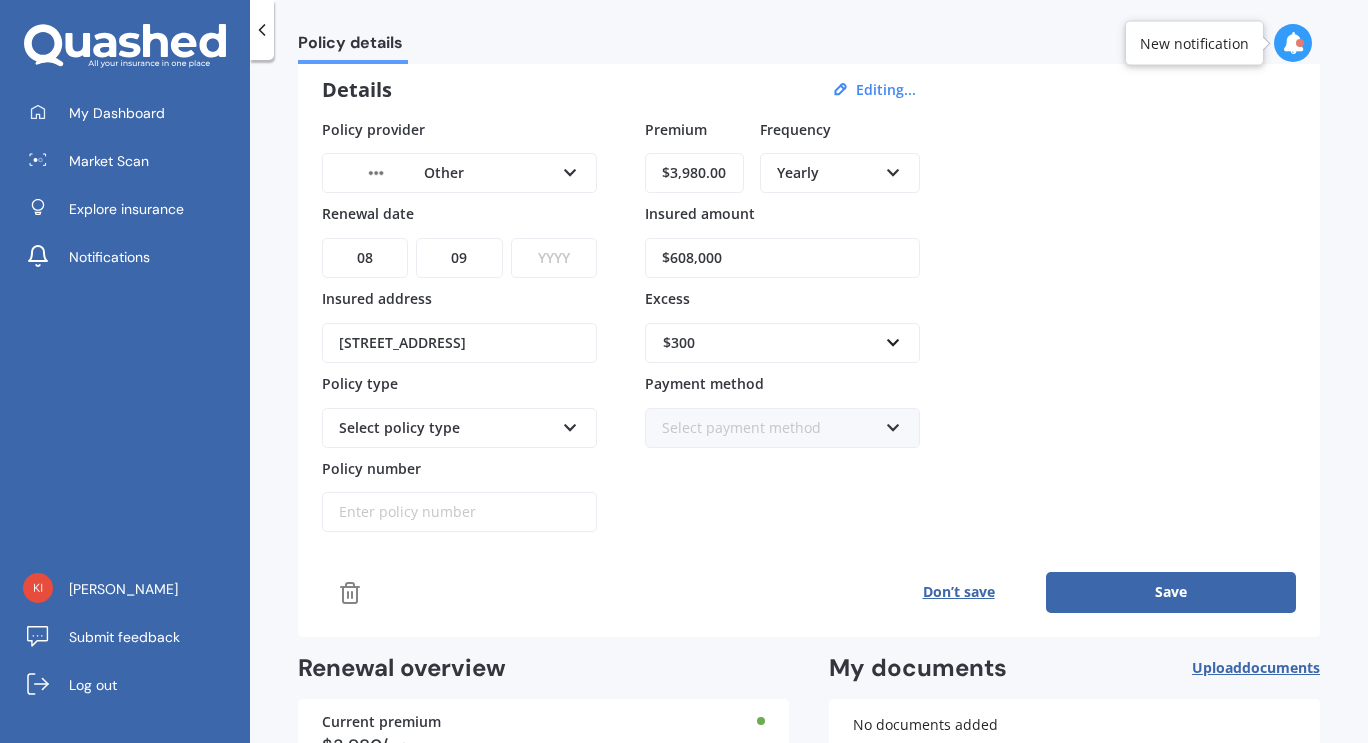 click on "YYYY 2027 2026 2025 2024 2023 2022 2021 2020 2019 2018 2017 2016 2015 2014 2013 2012 2011 2010 2009 2008 2007 2006 2005 2004 2003 2002 2001 2000 1999 1998 1997 1996 1995 1994 1993 1992 1991 1990 1989 1988 1987 1986 1985 1984 1983 1982 1981 1980 1979 1978 1977 1976 1975 1974 1973 1972 1971 1970 1969 1968 1967 1966 1965 1964 1963 1962 1961 1960 1959 1958 1957 1956 1955 1954 1953 1952 1951 1950 1949 1948 1947 1946 1945 1944 1943 1942 1941 1940 1939 1938 1937 1936 1935 1934 1933 1932 1931 1930 1929 1928" at bounding box center [554, 258] 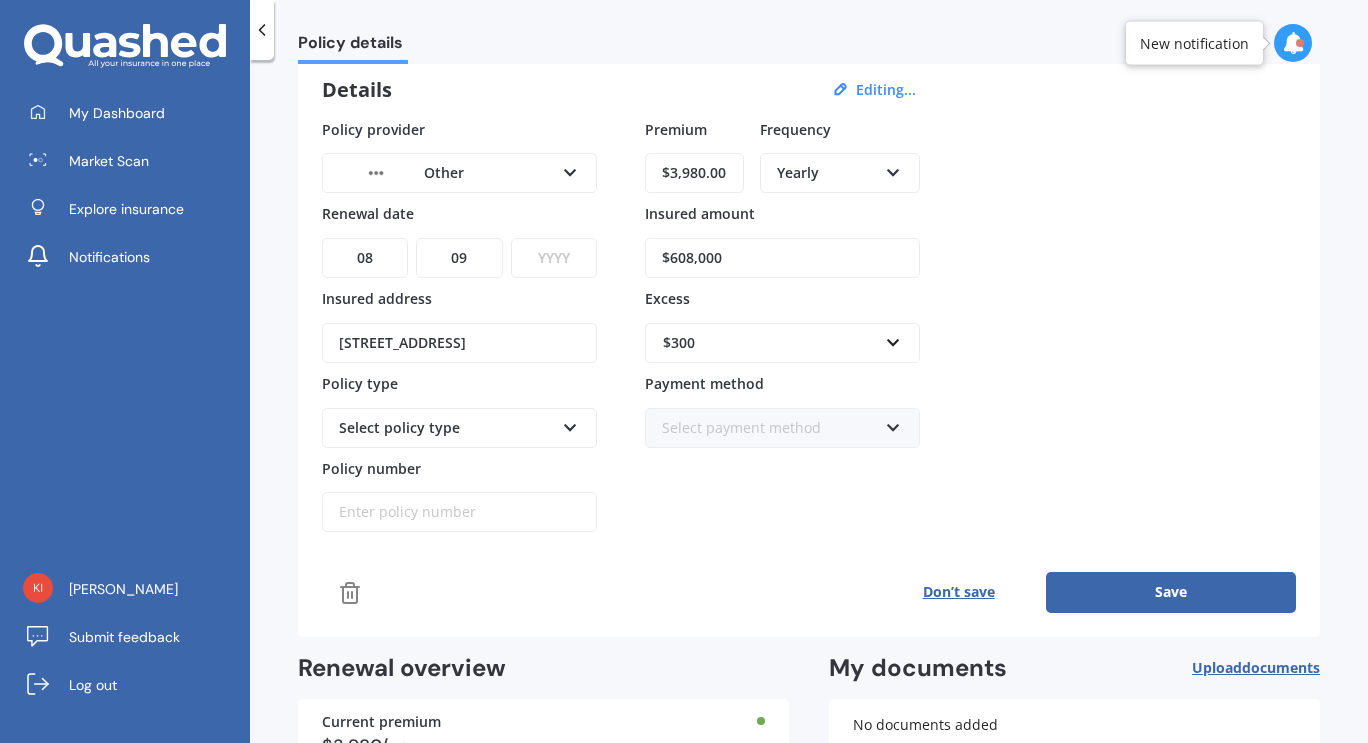 select on "2025" 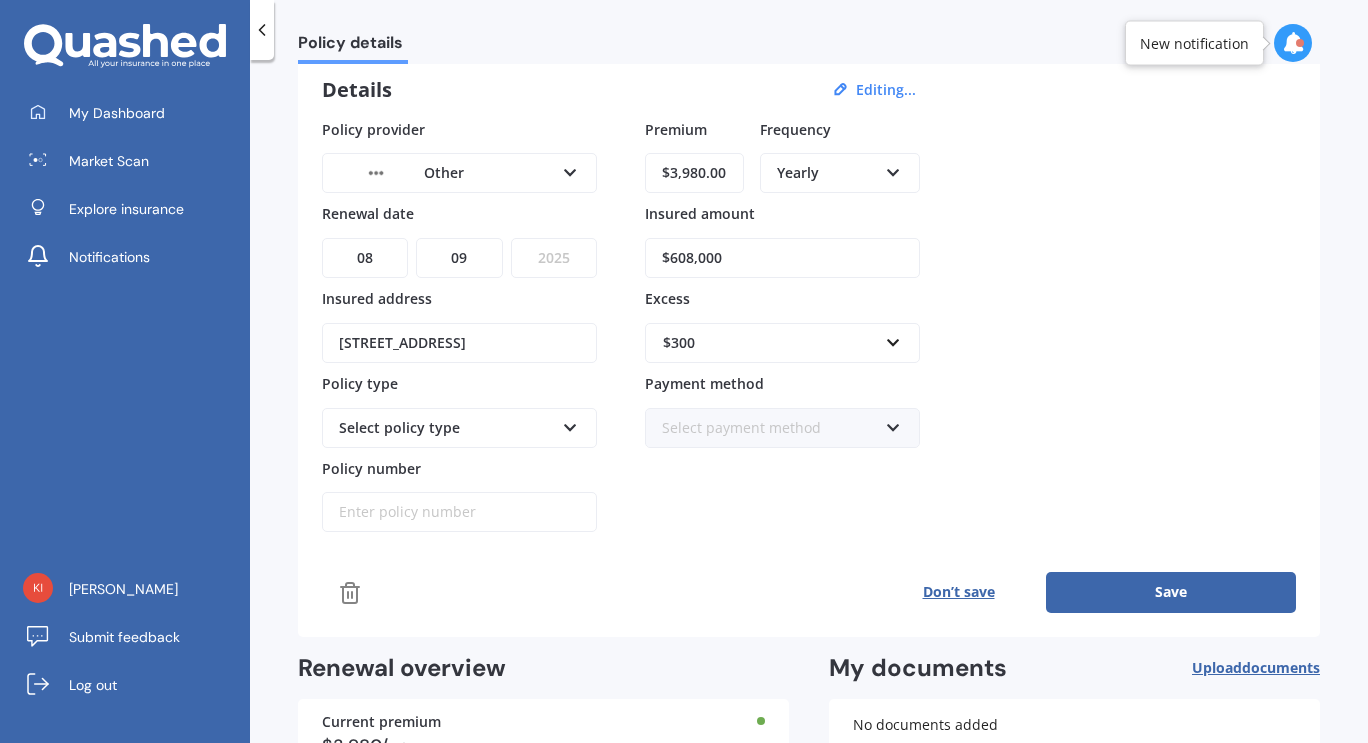 click on "YYYY 2027 2026 2025 2024 2023 2022 2021 2020 2019 2018 2017 2016 2015 2014 2013 2012 2011 2010 2009 2008 2007 2006 2005 2004 2003 2002 2001 2000 1999 1998 1997 1996 1995 1994 1993 1992 1991 1990 1989 1988 1987 1986 1985 1984 1983 1982 1981 1980 1979 1978 1977 1976 1975 1974 1973 1972 1971 1970 1969 1968 1967 1966 1965 1964 1963 1962 1961 1960 1959 1958 1957 1956 1955 1954 1953 1952 1951 1950 1949 1948 1947 1946 1945 1944 1943 1942 1941 1940 1939 1938 1937 1936 1935 1934 1933 1932 1931 1930 1929 1928" at bounding box center [554, 258] 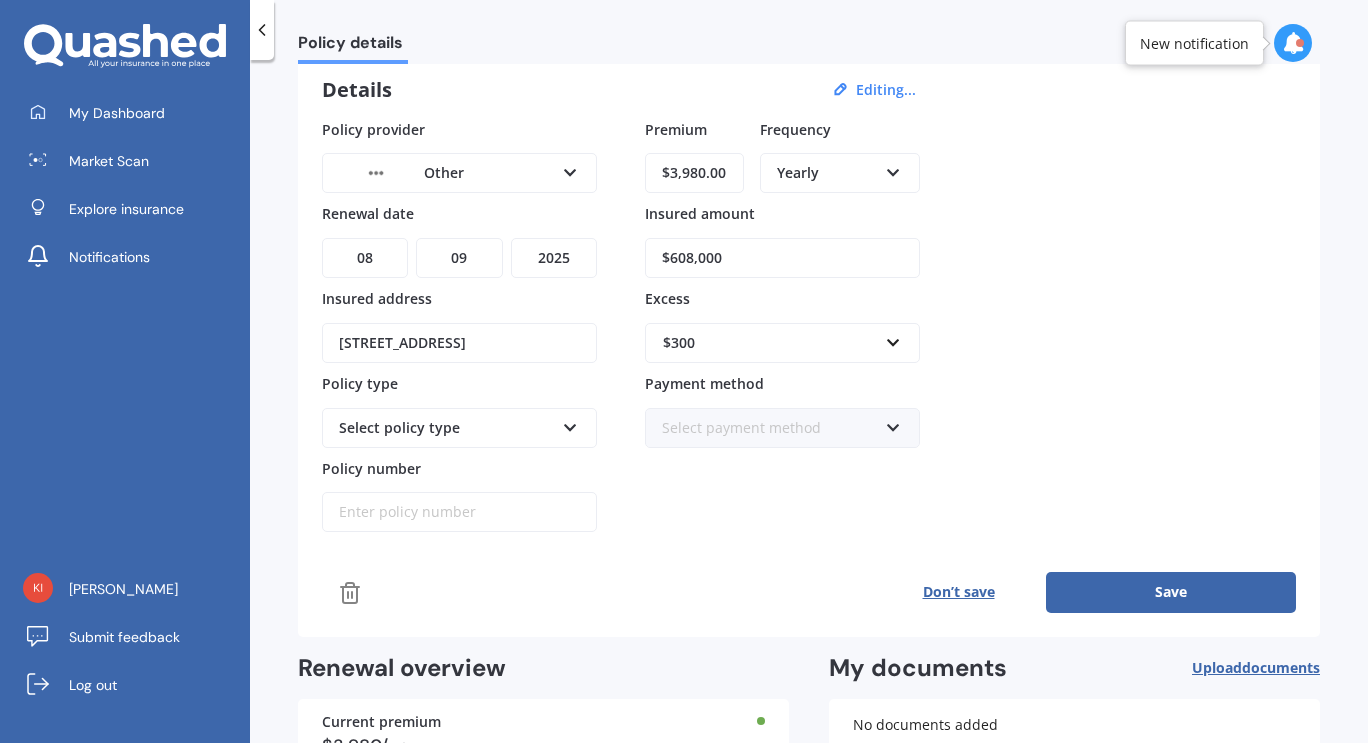 click at bounding box center (570, 424) 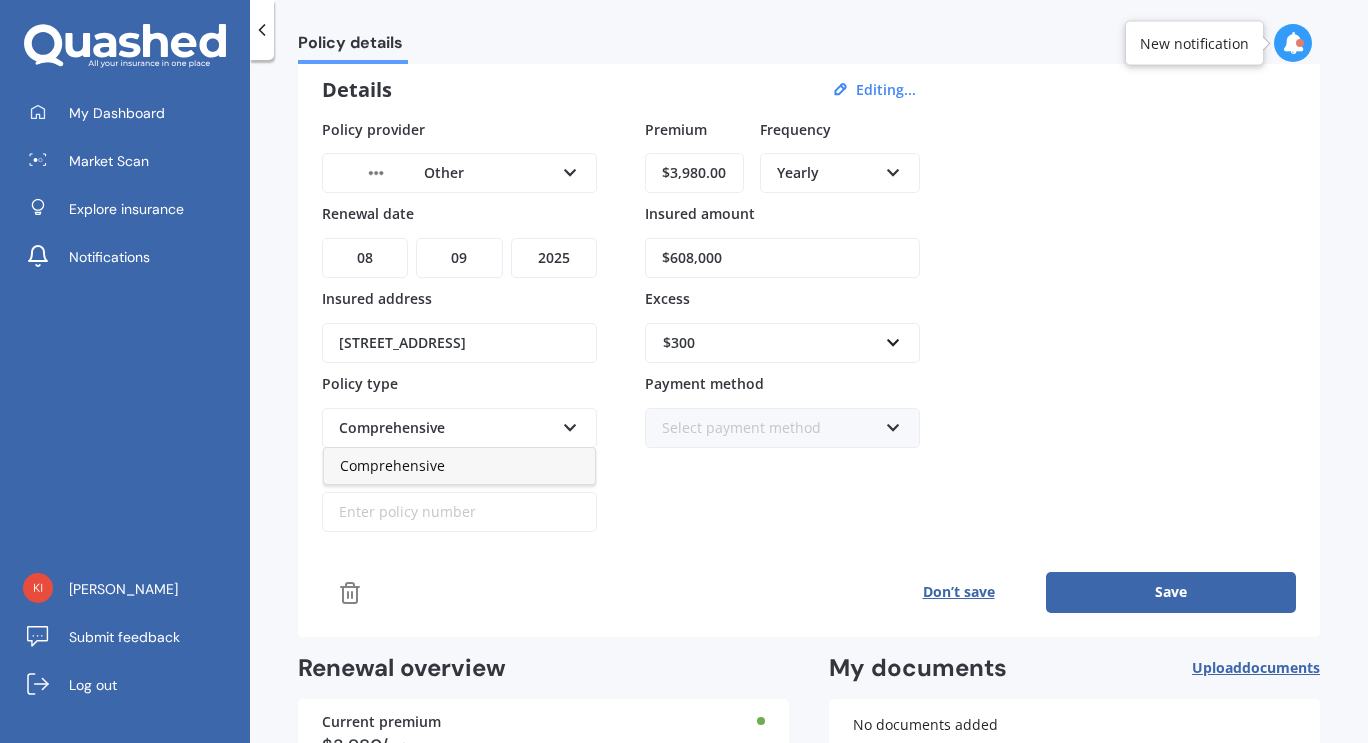 click at bounding box center (570, 424) 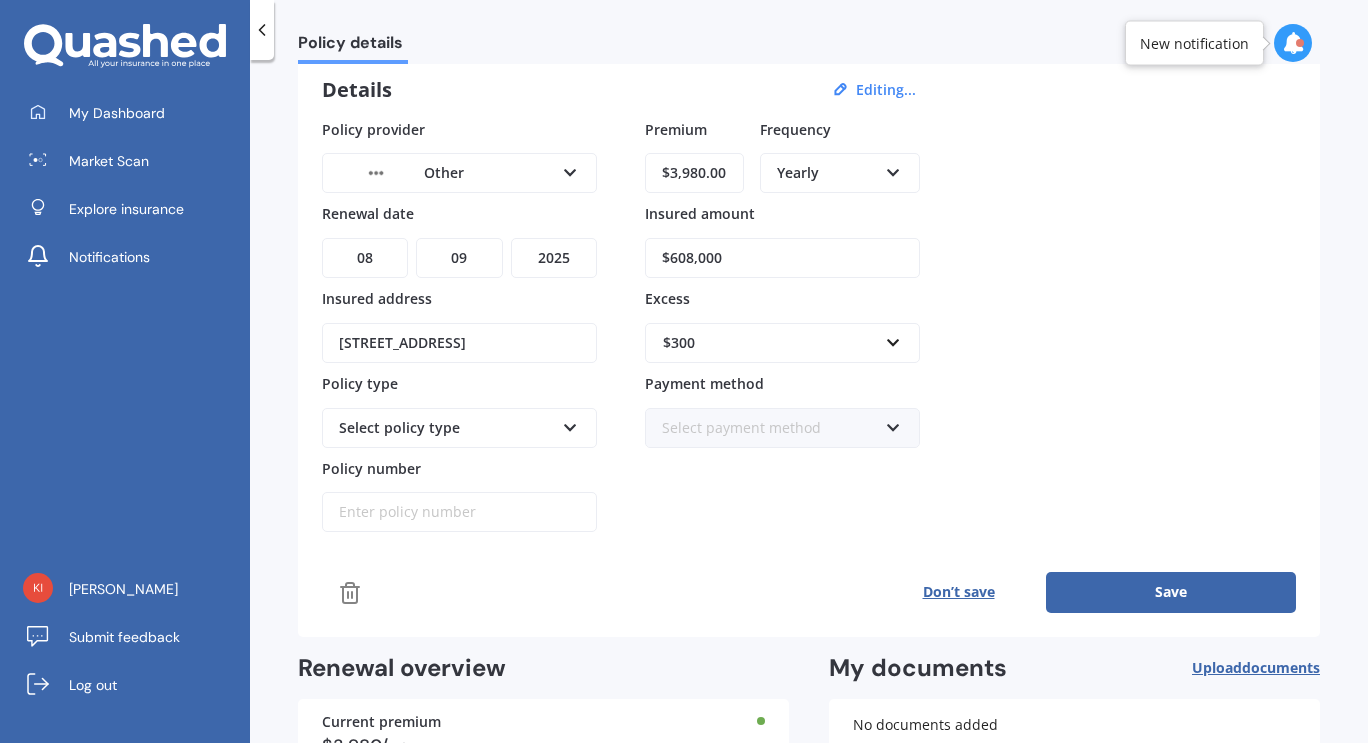 click at bounding box center (570, 424) 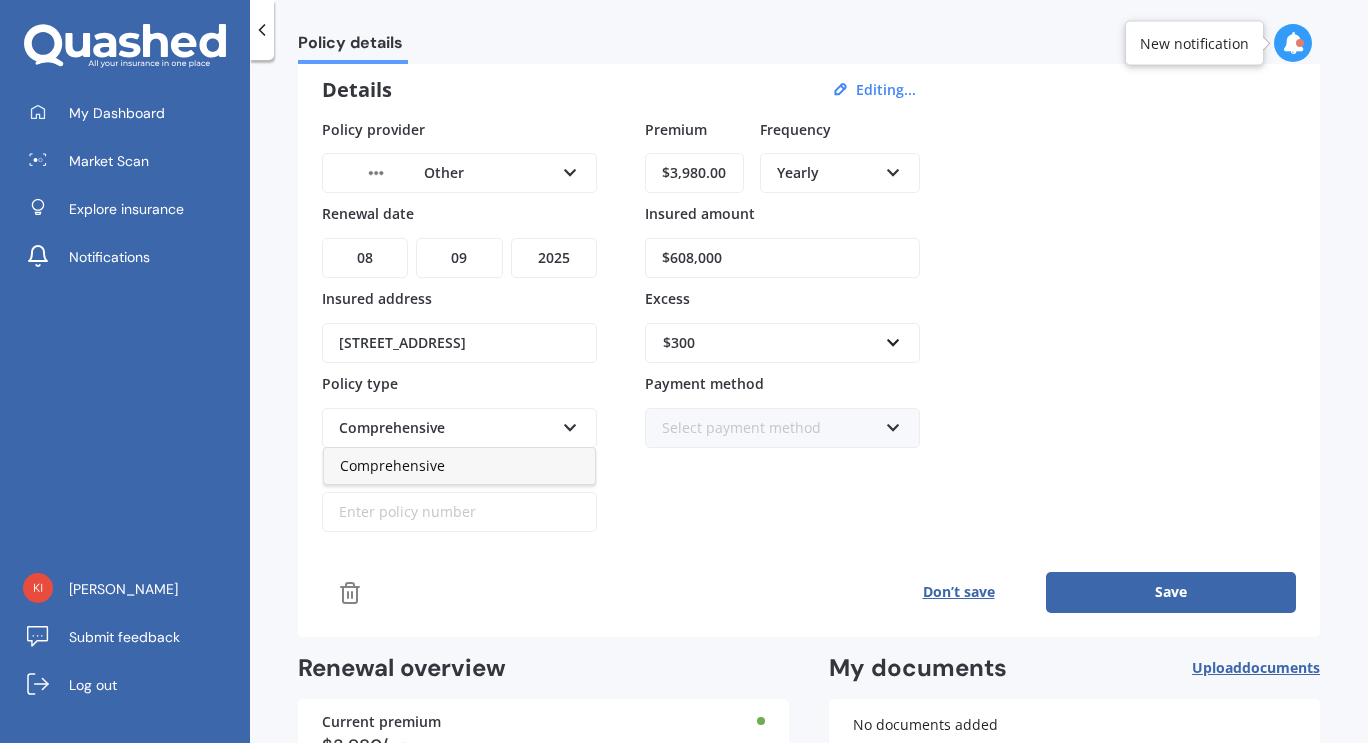 click at bounding box center (570, 424) 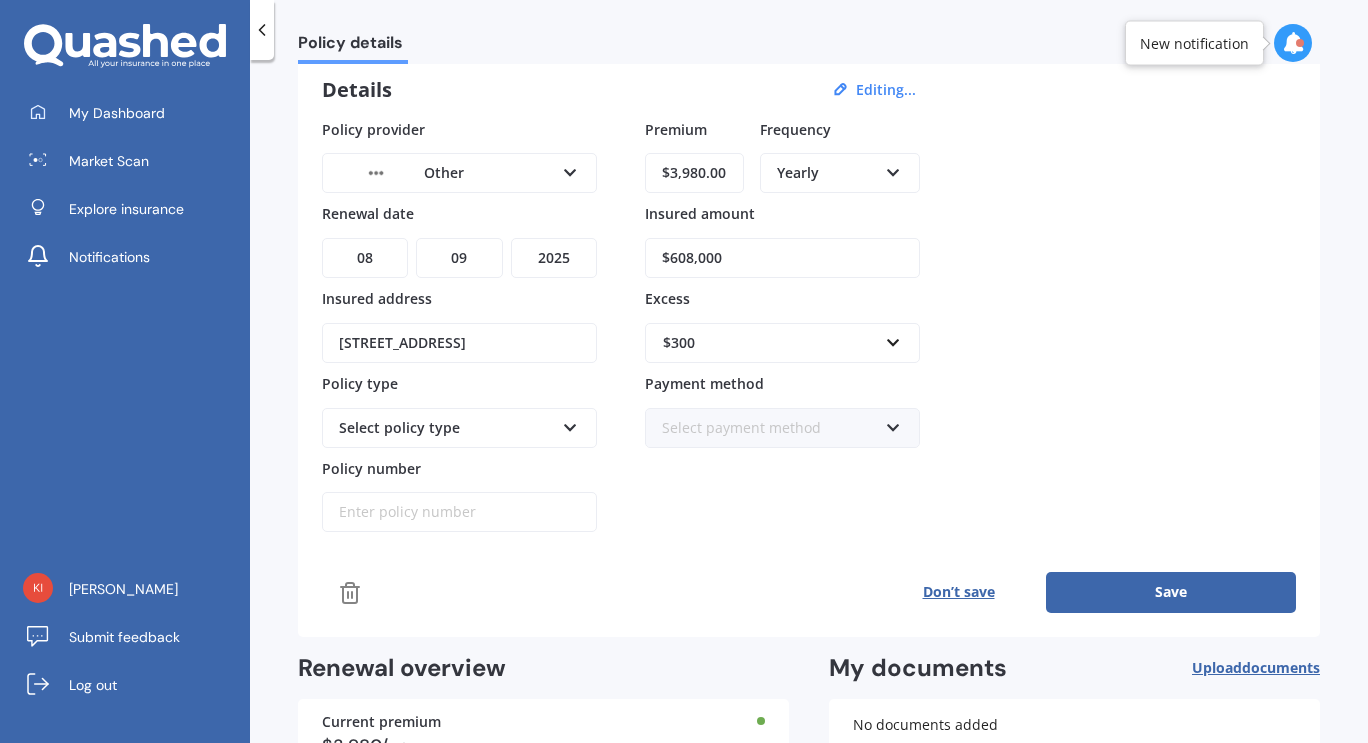 click on "Select payment method" at bounding box center [769, 428] 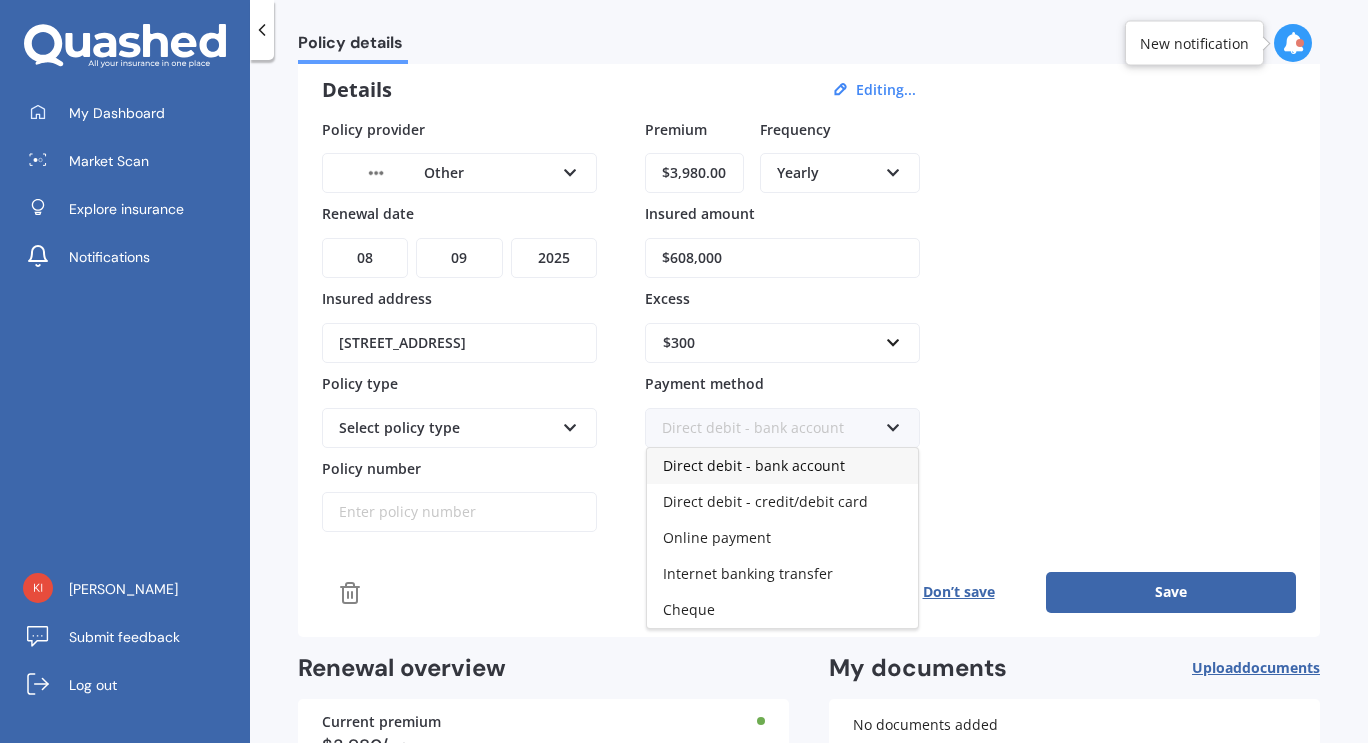 click on "Internet banking transfer" at bounding box center [748, 573] 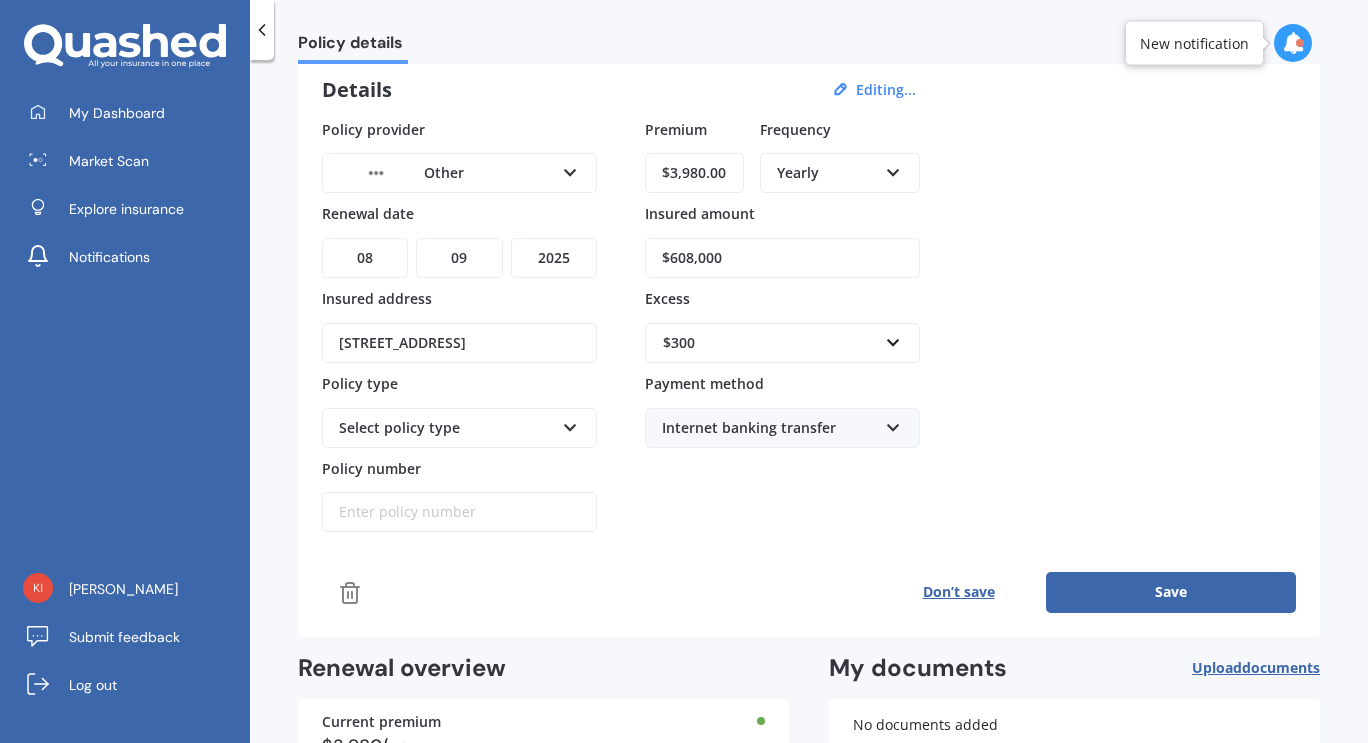 click on "Policy number" at bounding box center [459, 512] 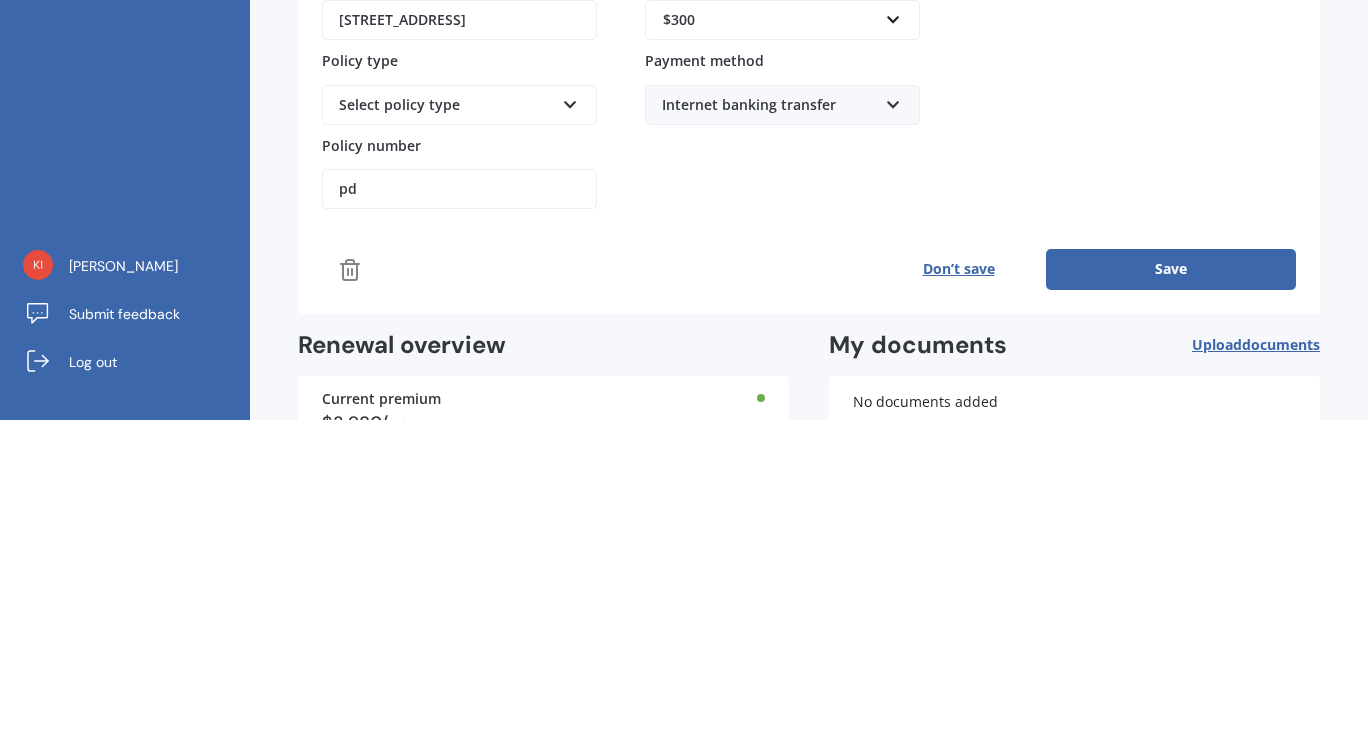 type on "p" 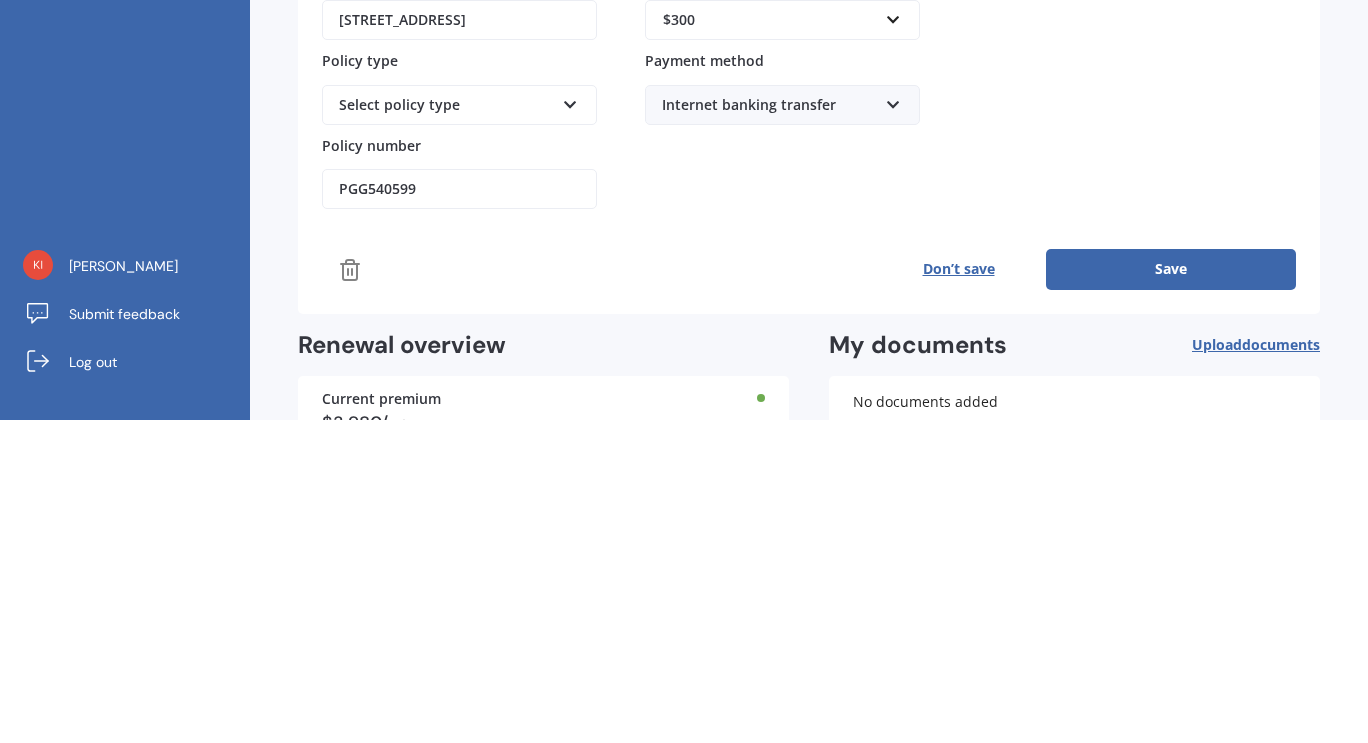 type on "PGG5405997" 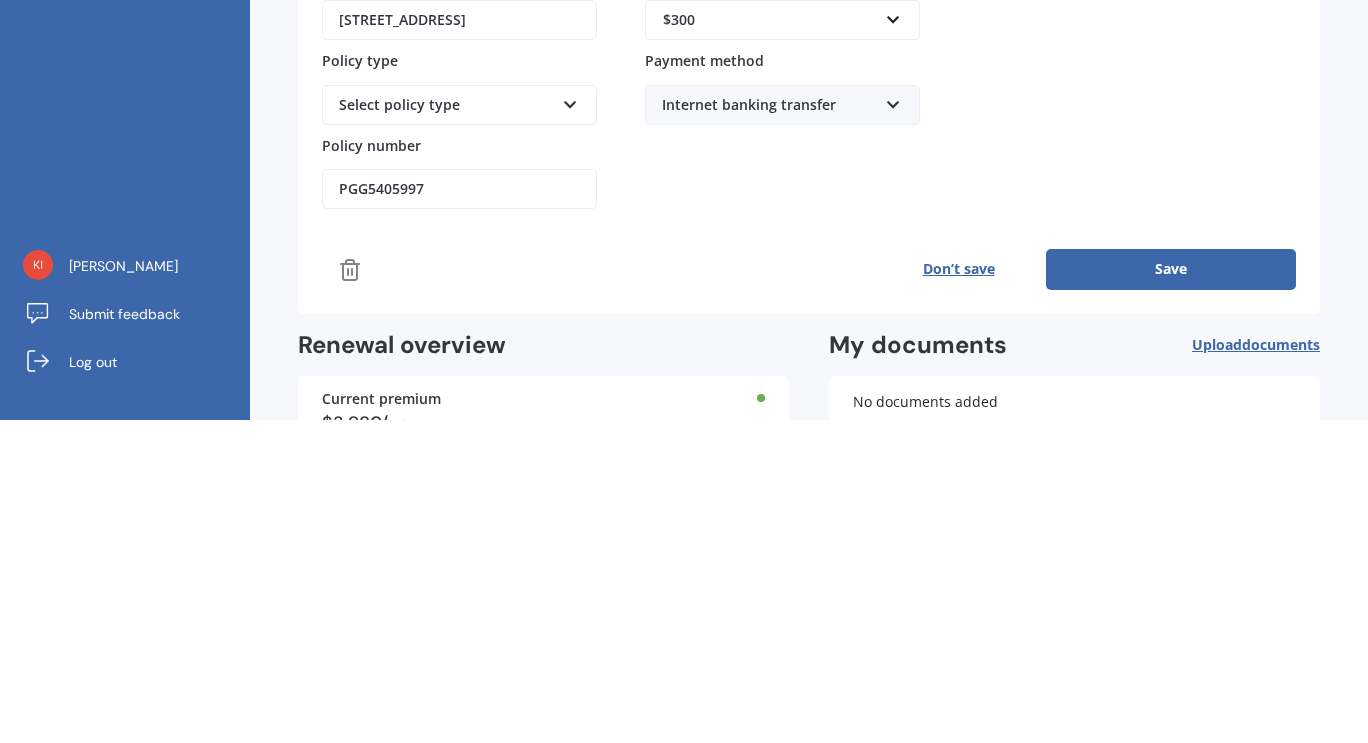 click on "Save" at bounding box center [1171, 592] 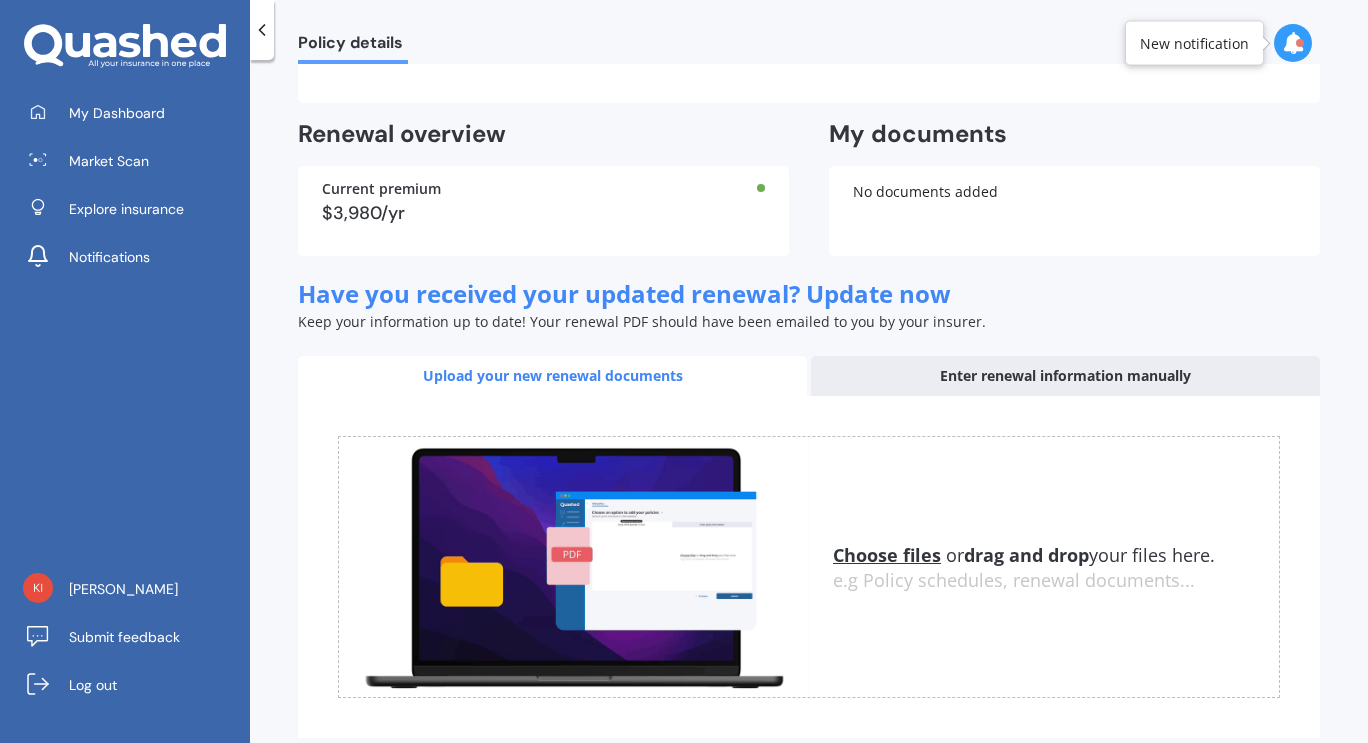 scroll, scrollTop: 496, scrollLeft: 0, axis: vertical 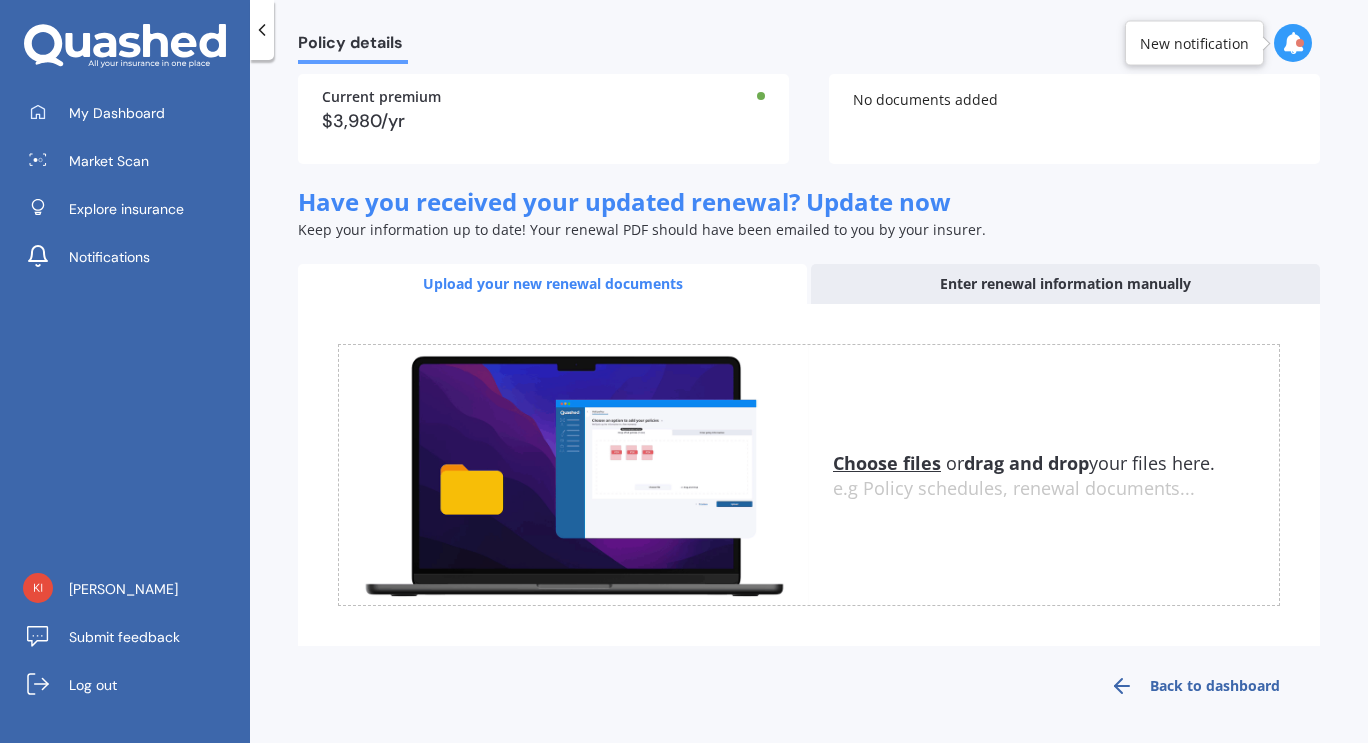 click on "Back to dashboard" at bounding box center (1195, 686) 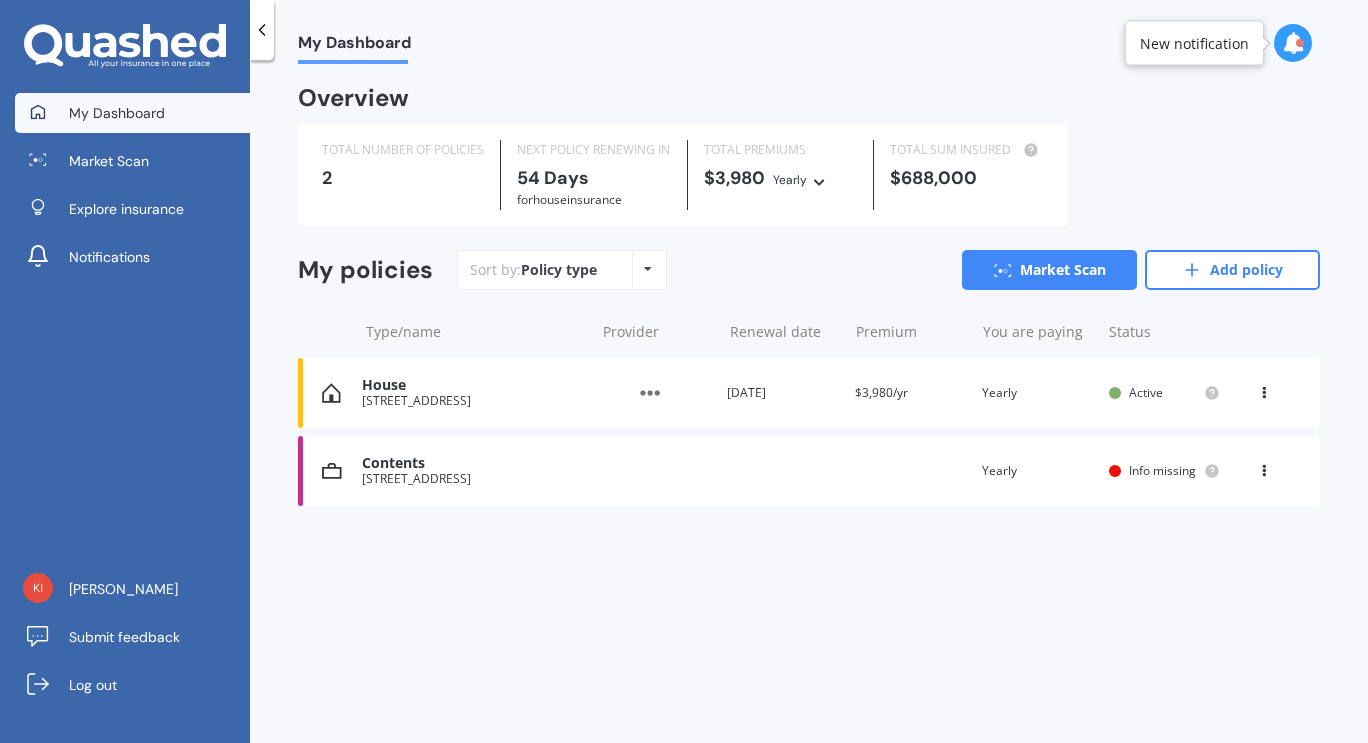 scroll, scrollTop: 0, scrollLeft: 0, axis: both 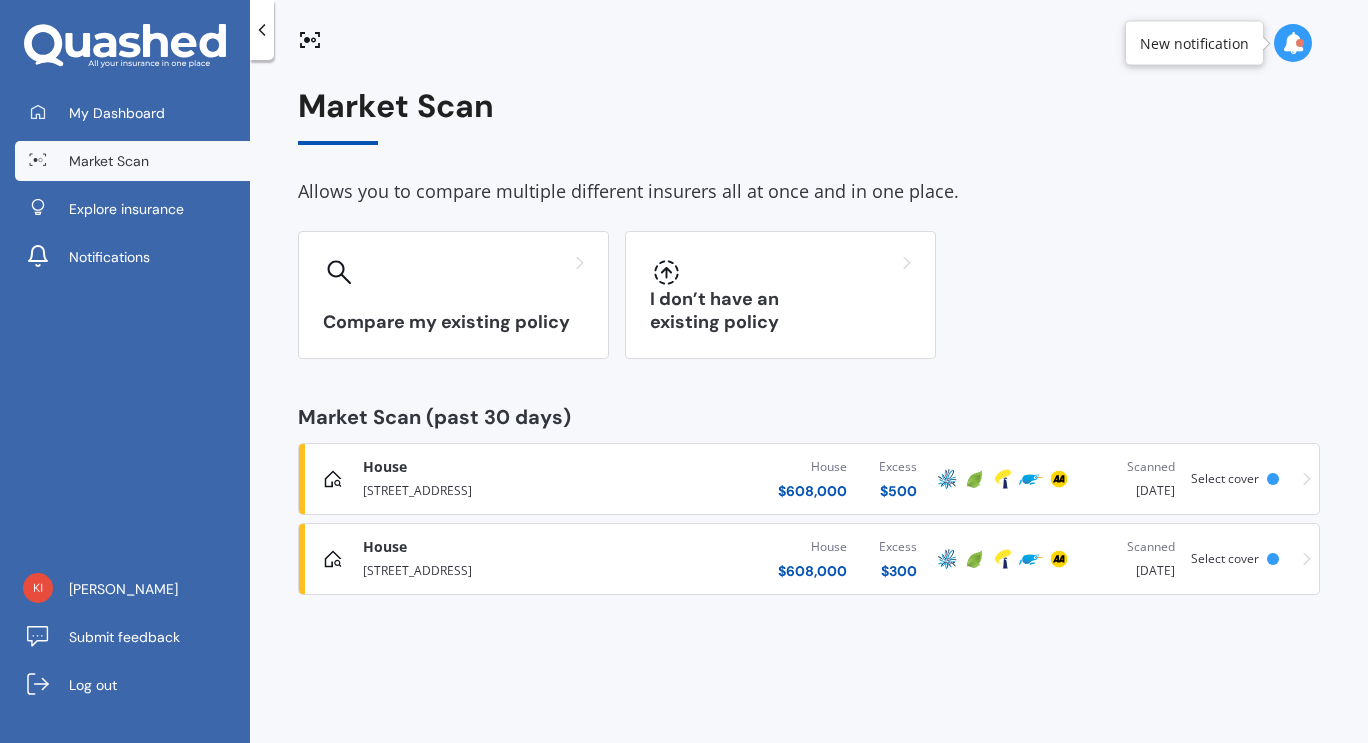 click on "My Dashboard" at bounding box center [117, 113] 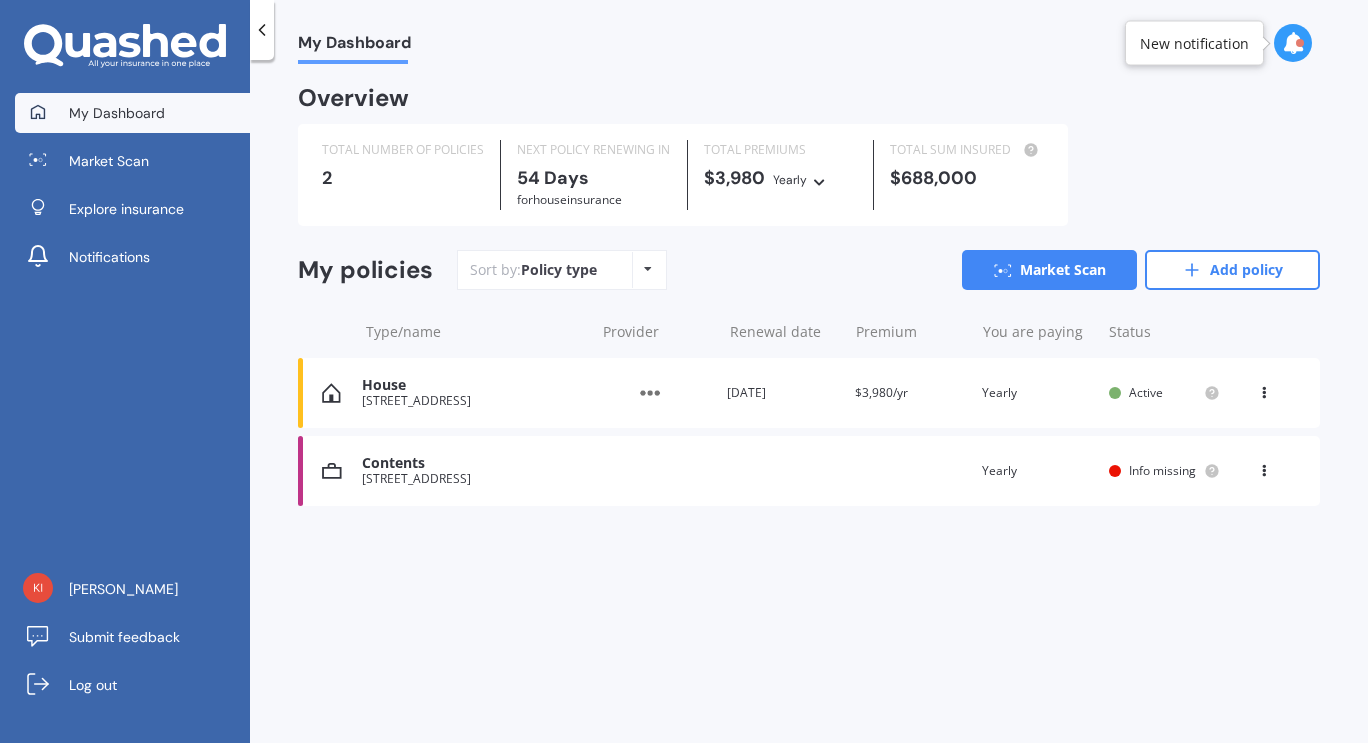 click at bounding box center (1264, 467) 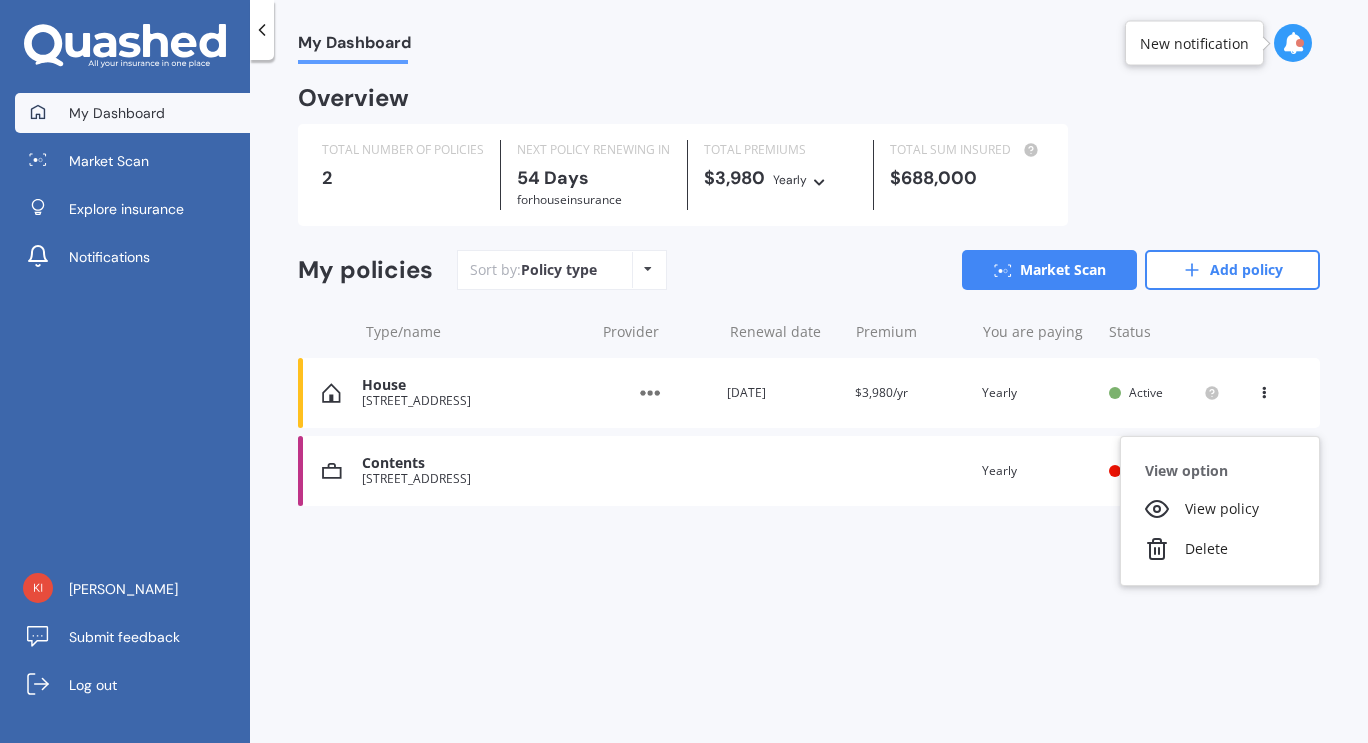 click on "Delete" at bounding box center [1220, 549] 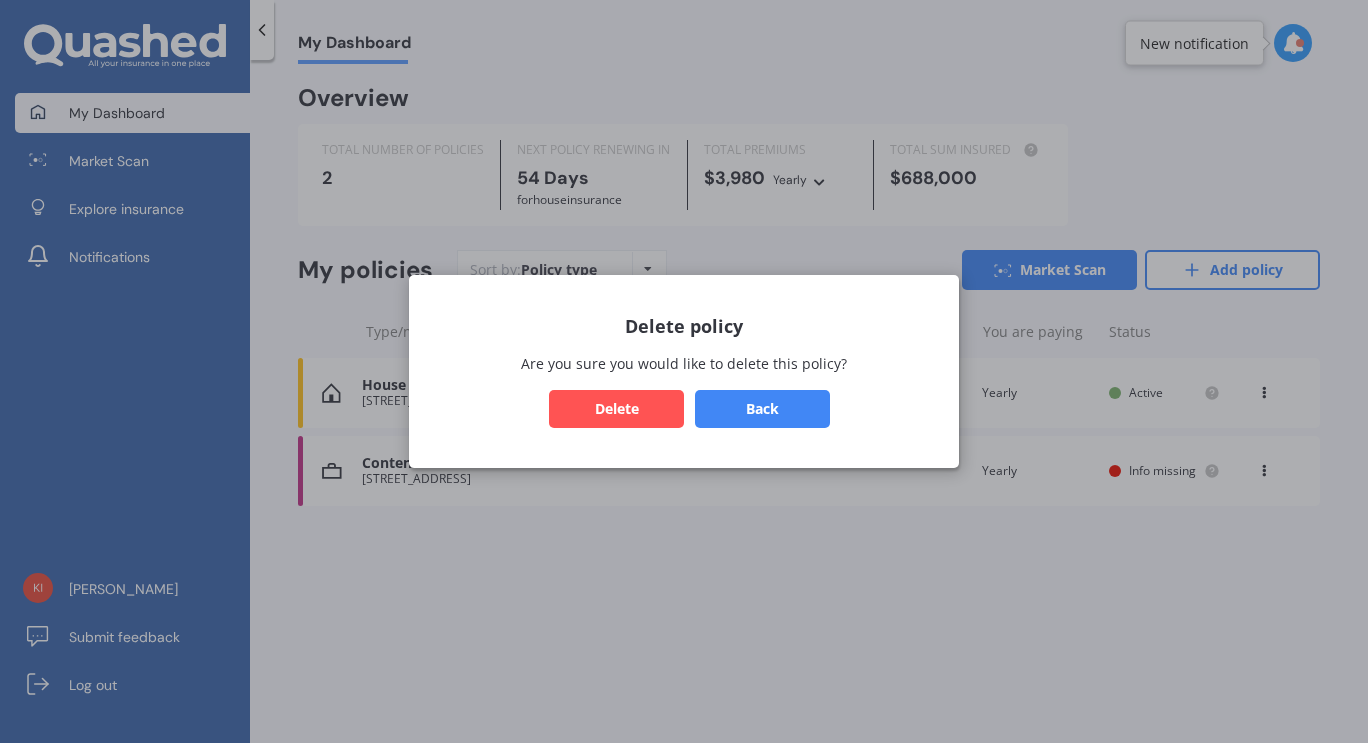 click on "Delete" at bounding box center [616, 409] 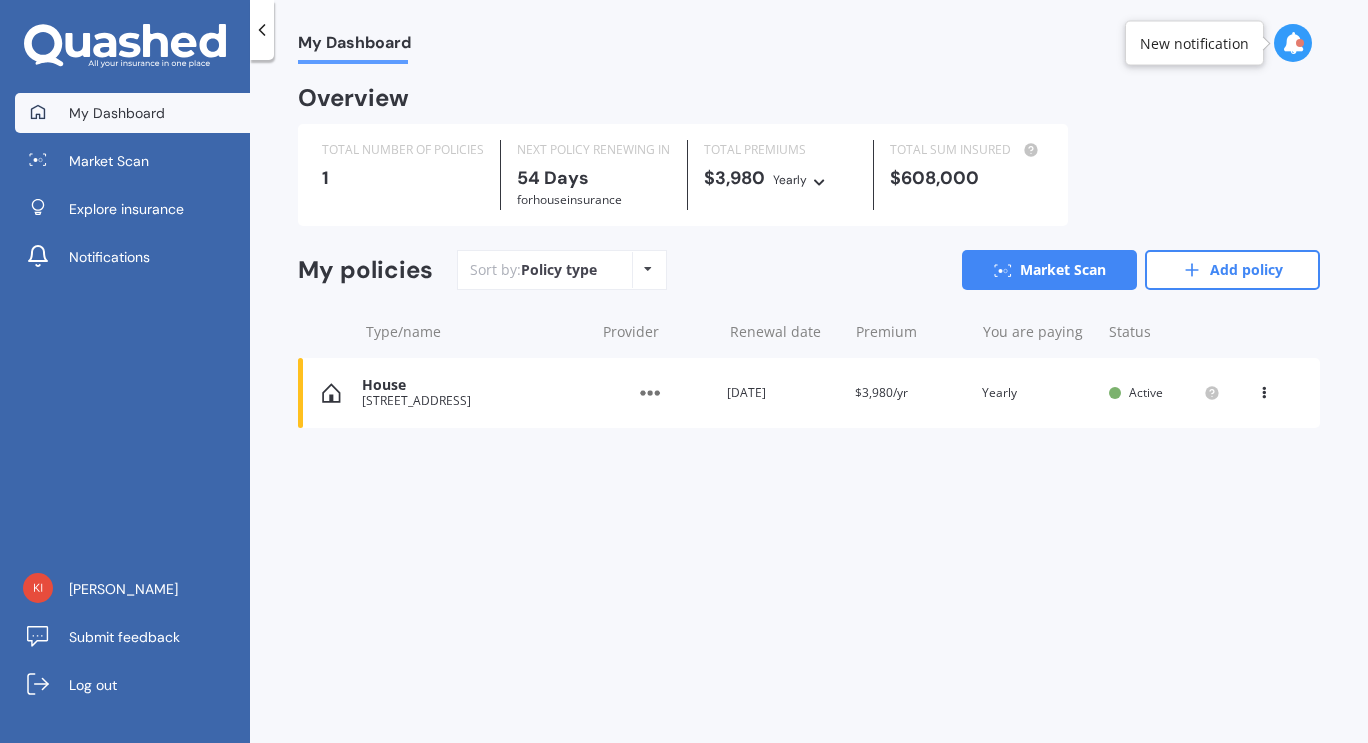 click on "$3,980/yr" at bounding box center [881, 392] 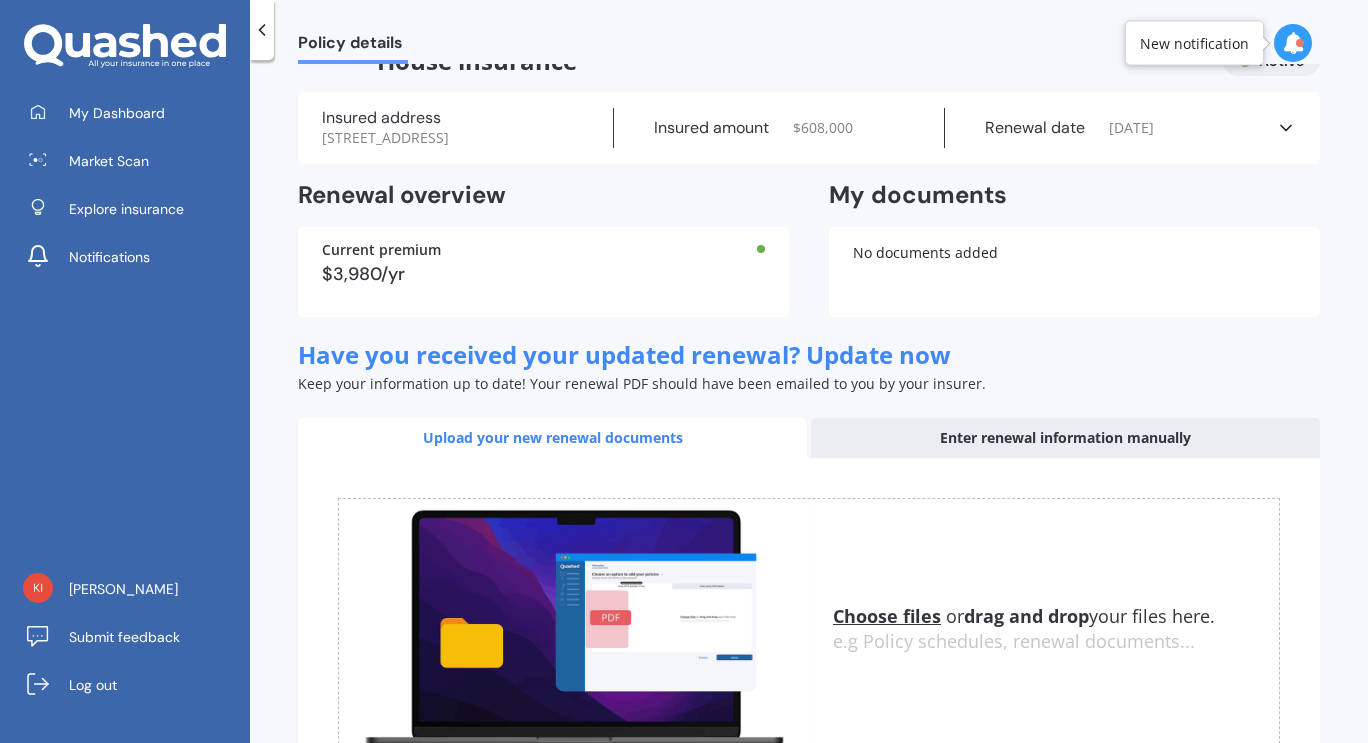 scroll, scrollTop: 0, scrollLeft: 0, axis: both 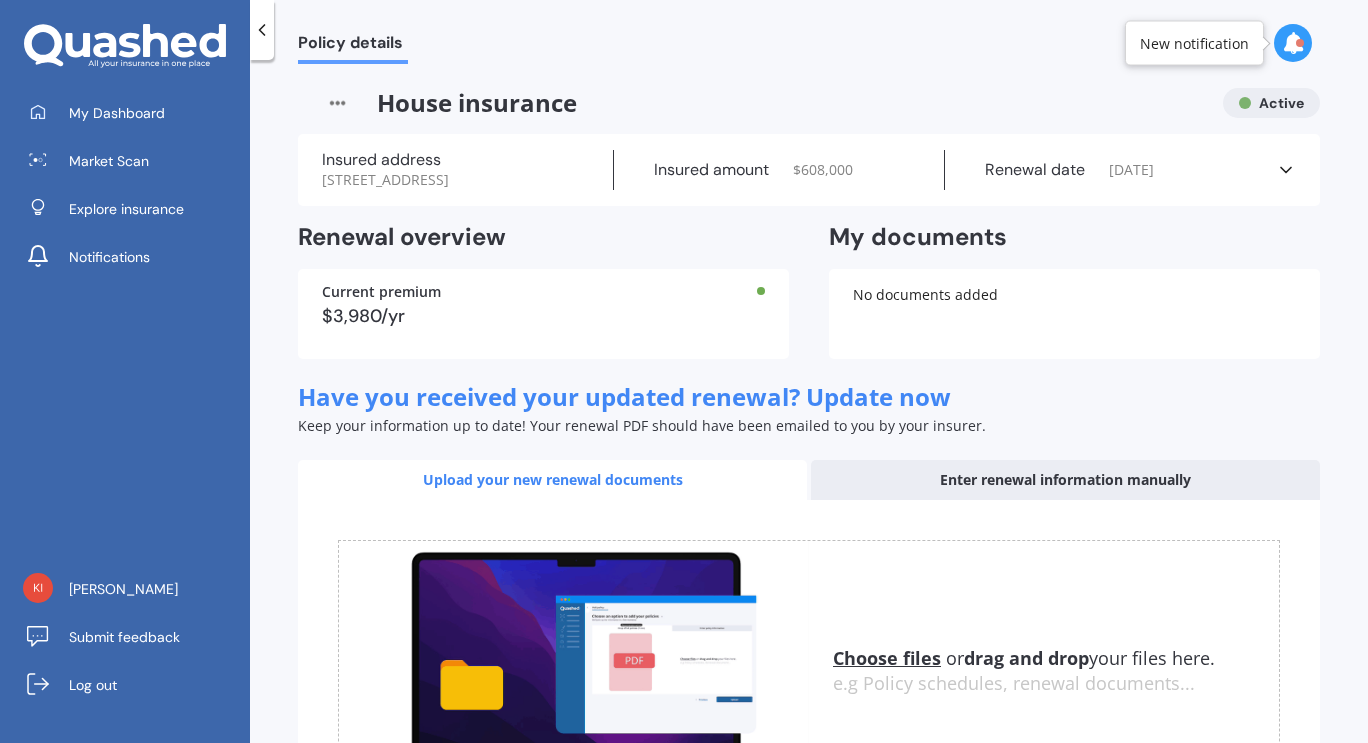 click on "My Dashboard" at bounding box center [117, 113] 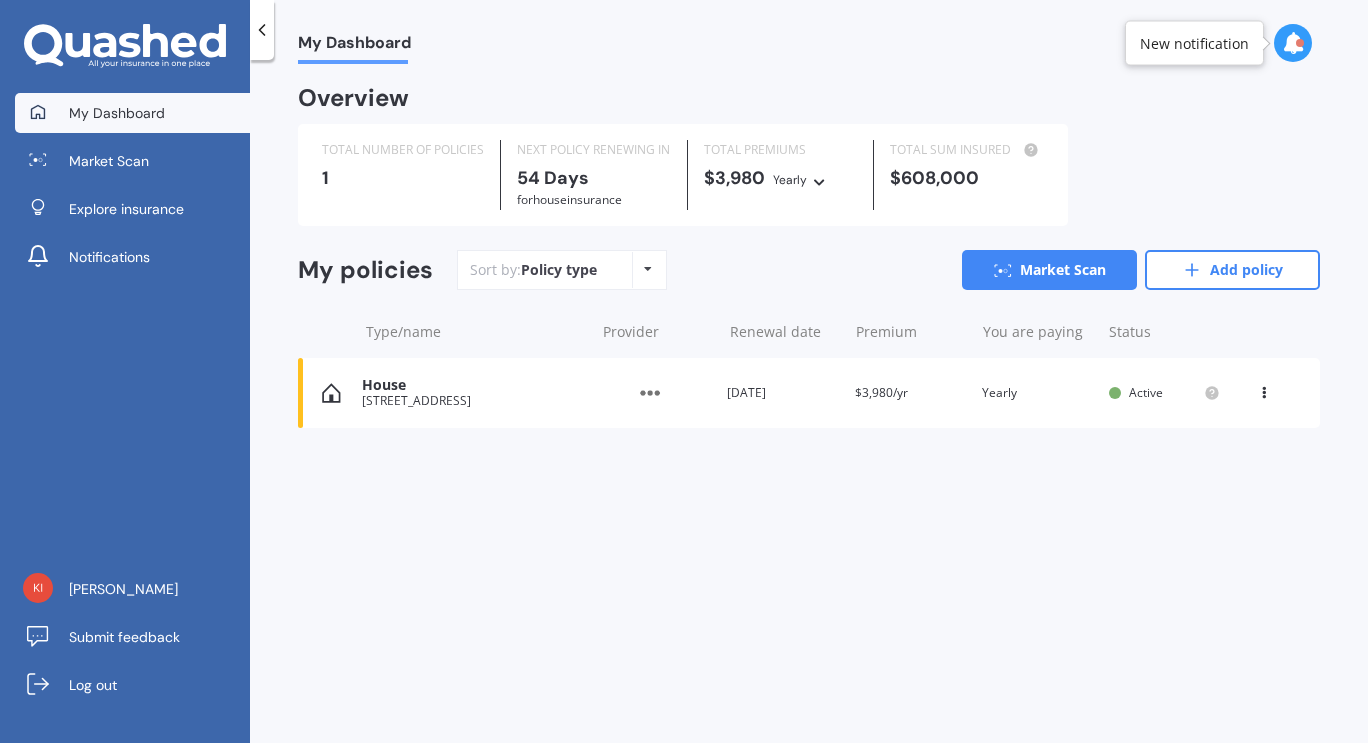 click on "Market Scan" at bounding box center (1049, 270) 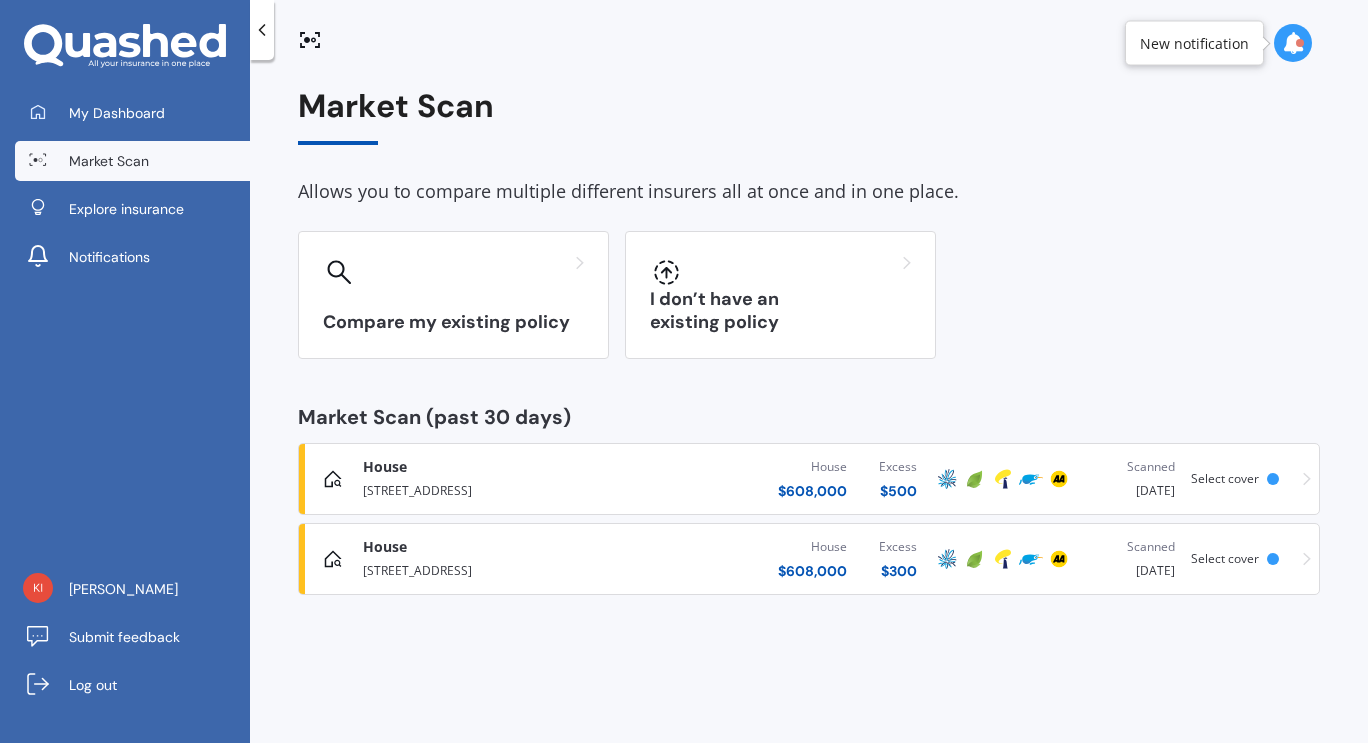 click on "Compare my existing policy" at bounding box center [453, 295] 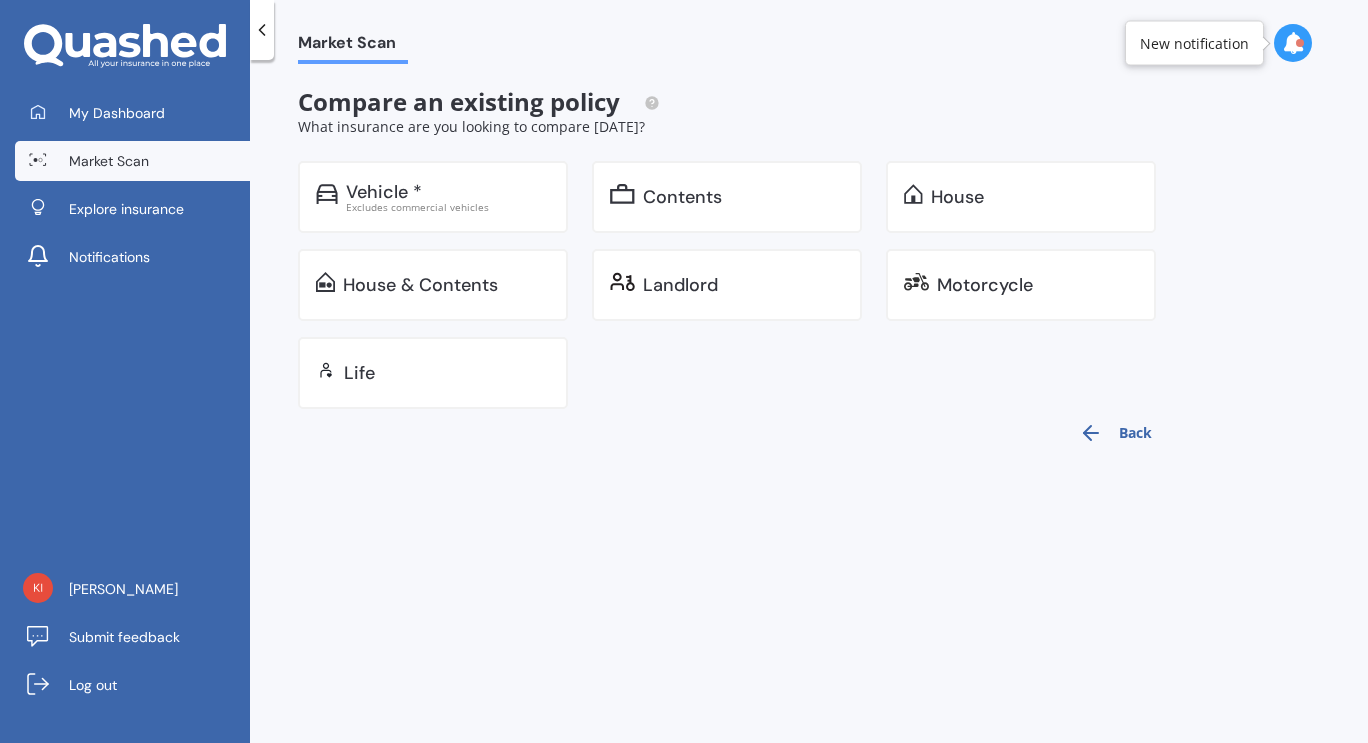 click on "House" at bounding box center (1034, 197) 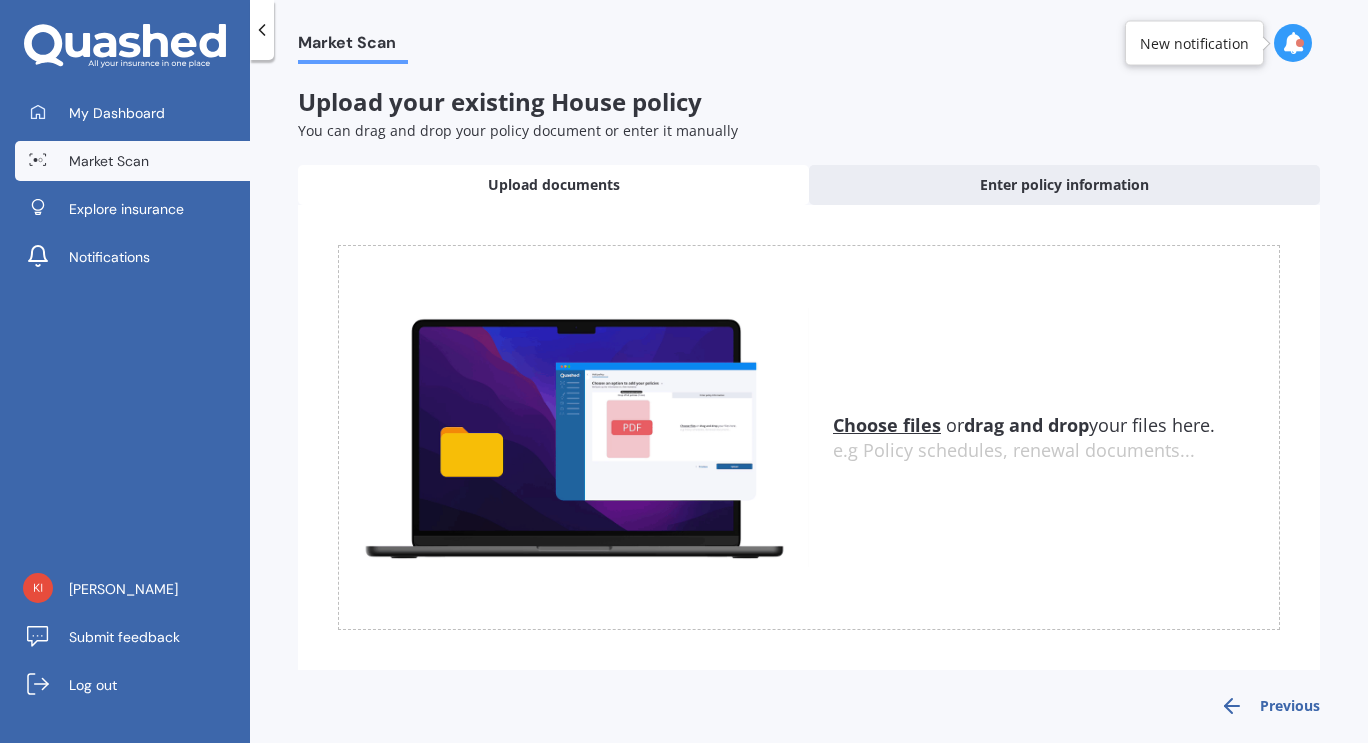 scroll, scrollTop: 11, scrollLeft: 0, axis: vertical 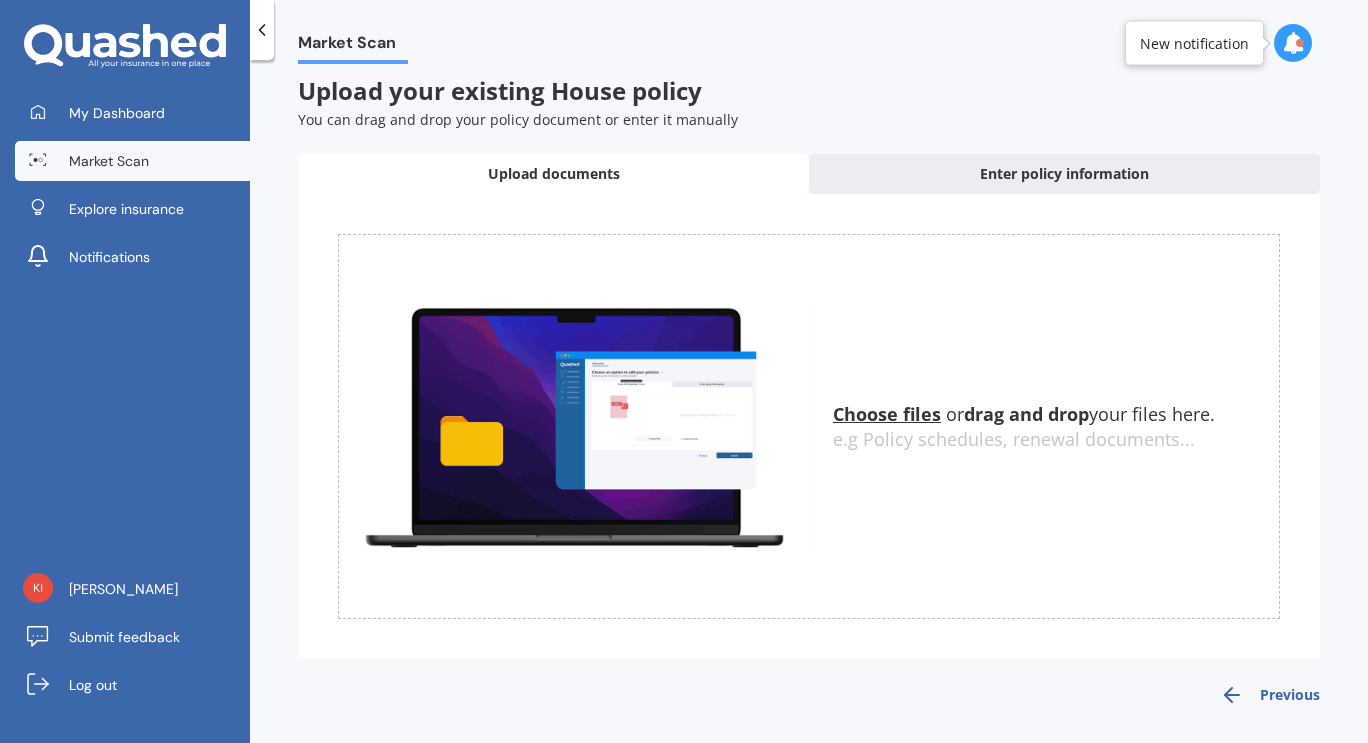 click on "Explore insurance" at bounding box center (126, 209) 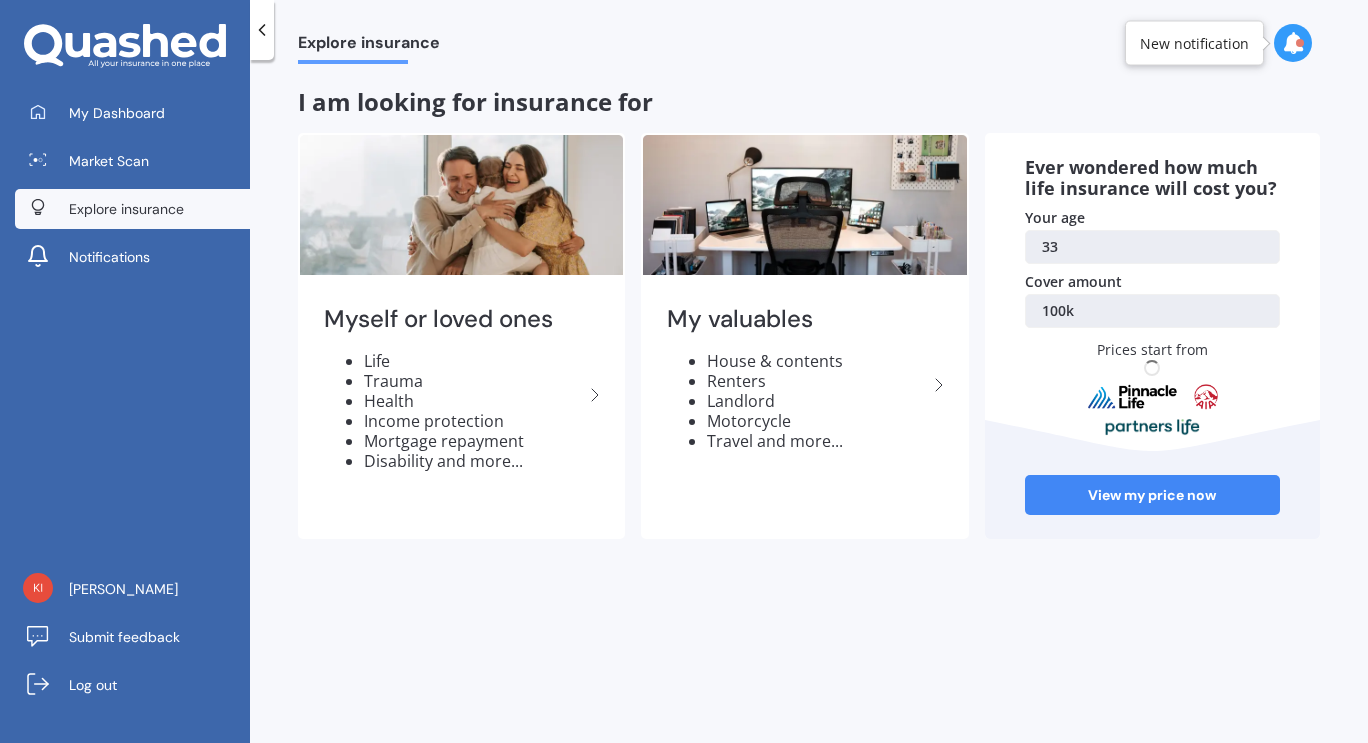 scroll, scrollTop: 0, scrollLeft: 0, axis: both 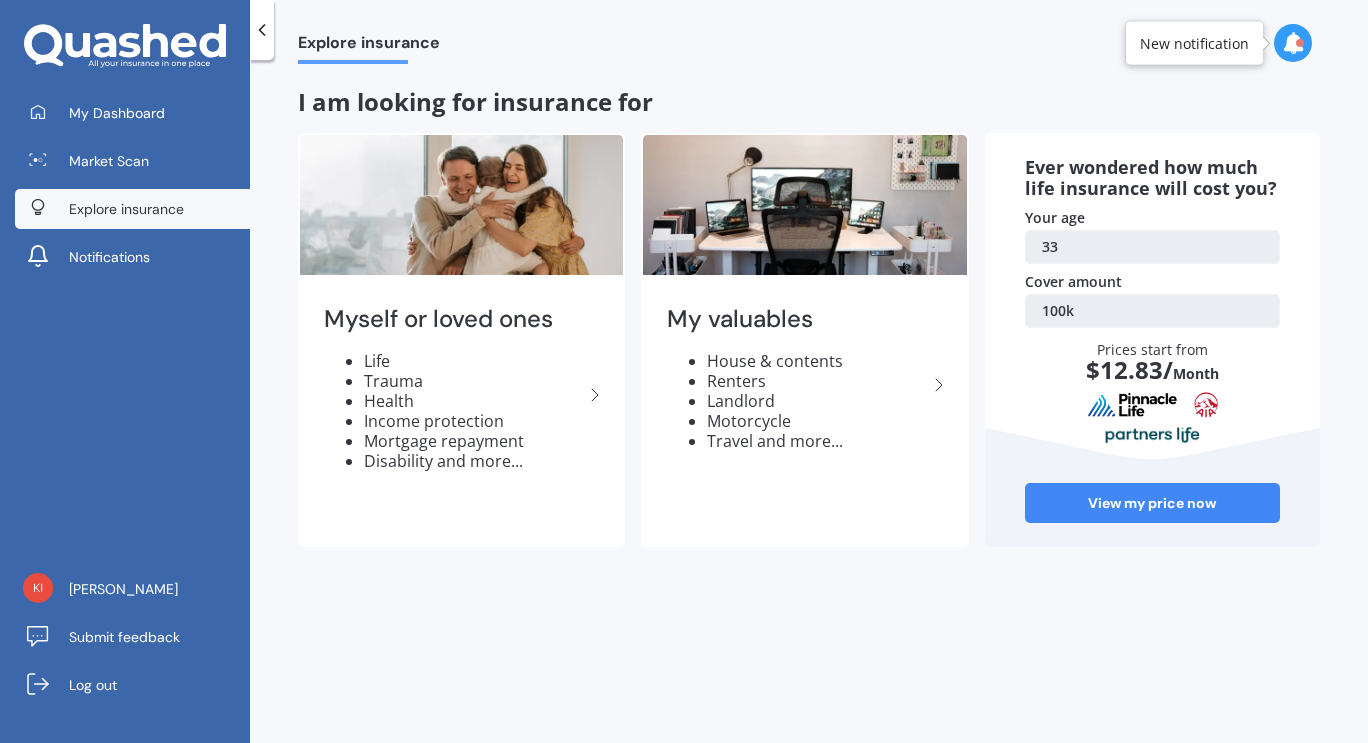 click 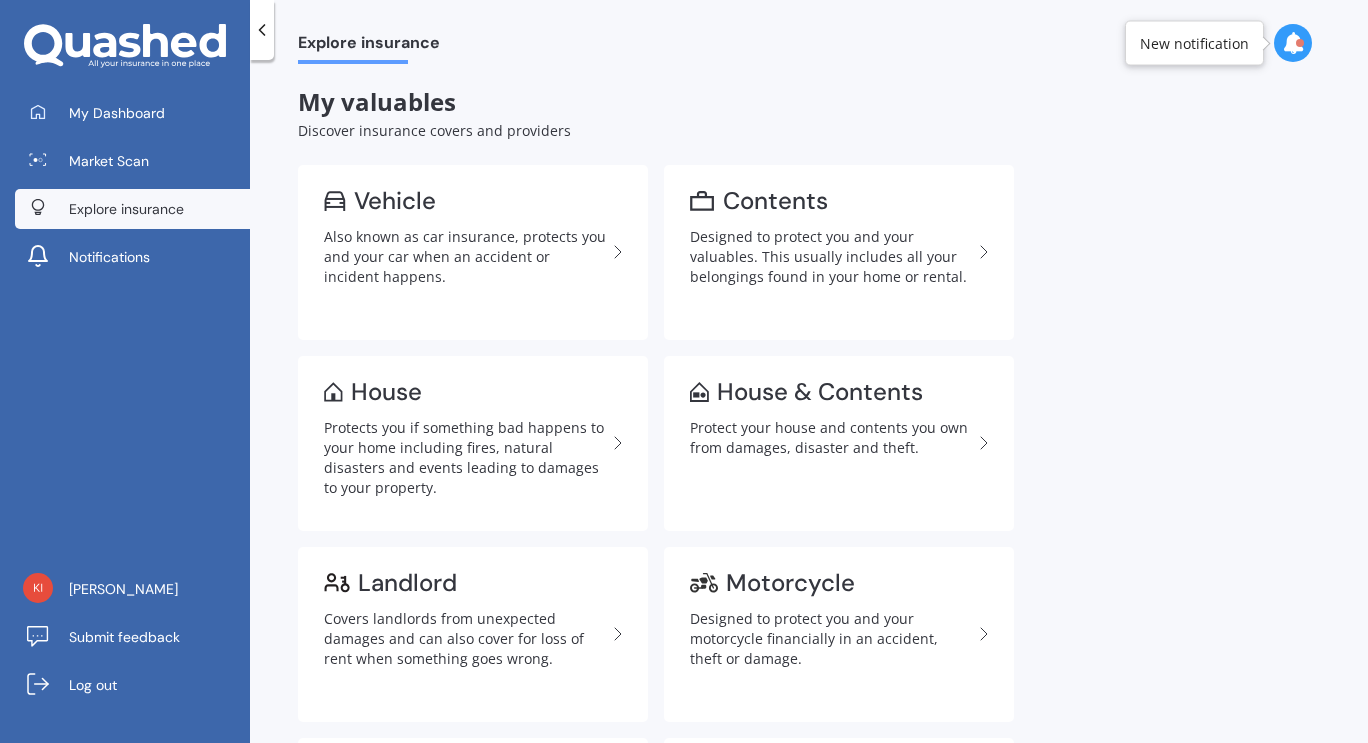 click on "Protects you if something bad happens to your home including fires, natural disasters and events leading to damages to your property." at bounding box center [465, 458] 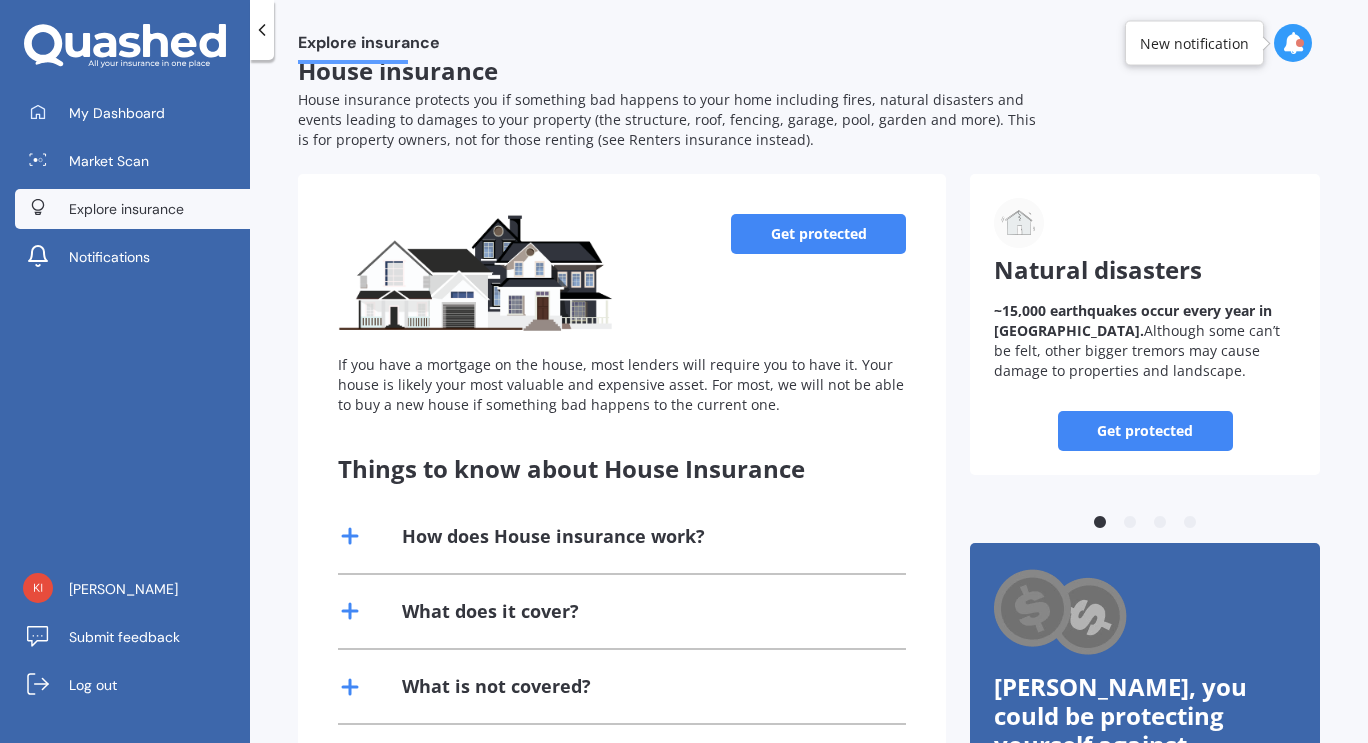 scroll, scrollTop: 0, scrollLeft: 0, axis: both 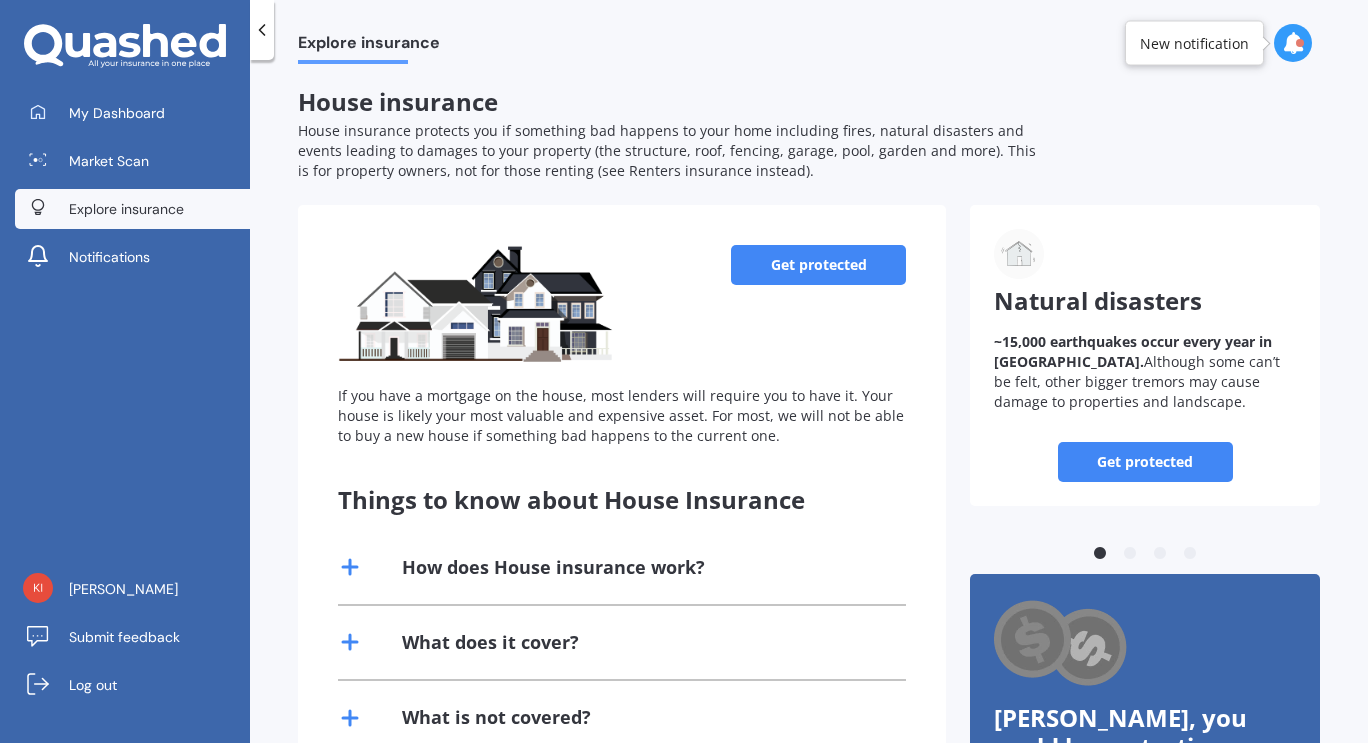 click on "Get protected" at bounding box center [818, 265] 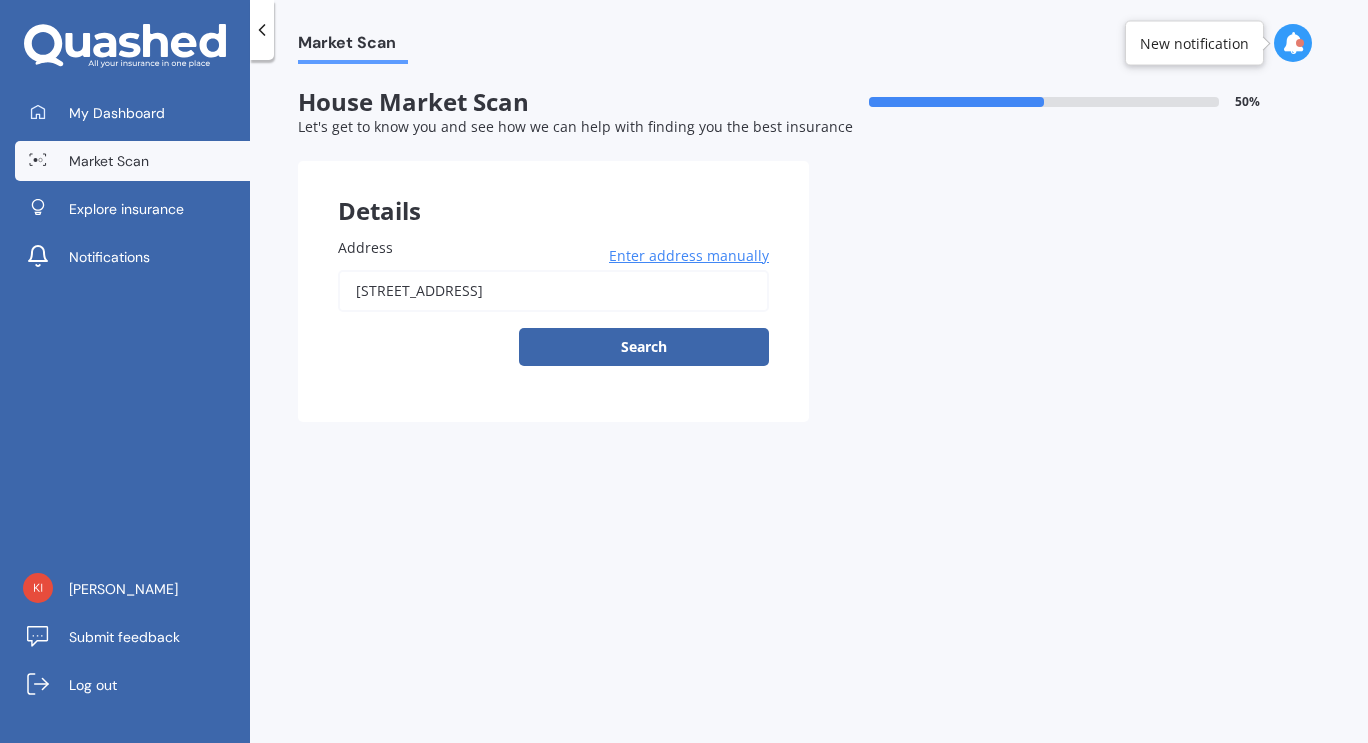 click on "Search" at bounding box center (644, 347) 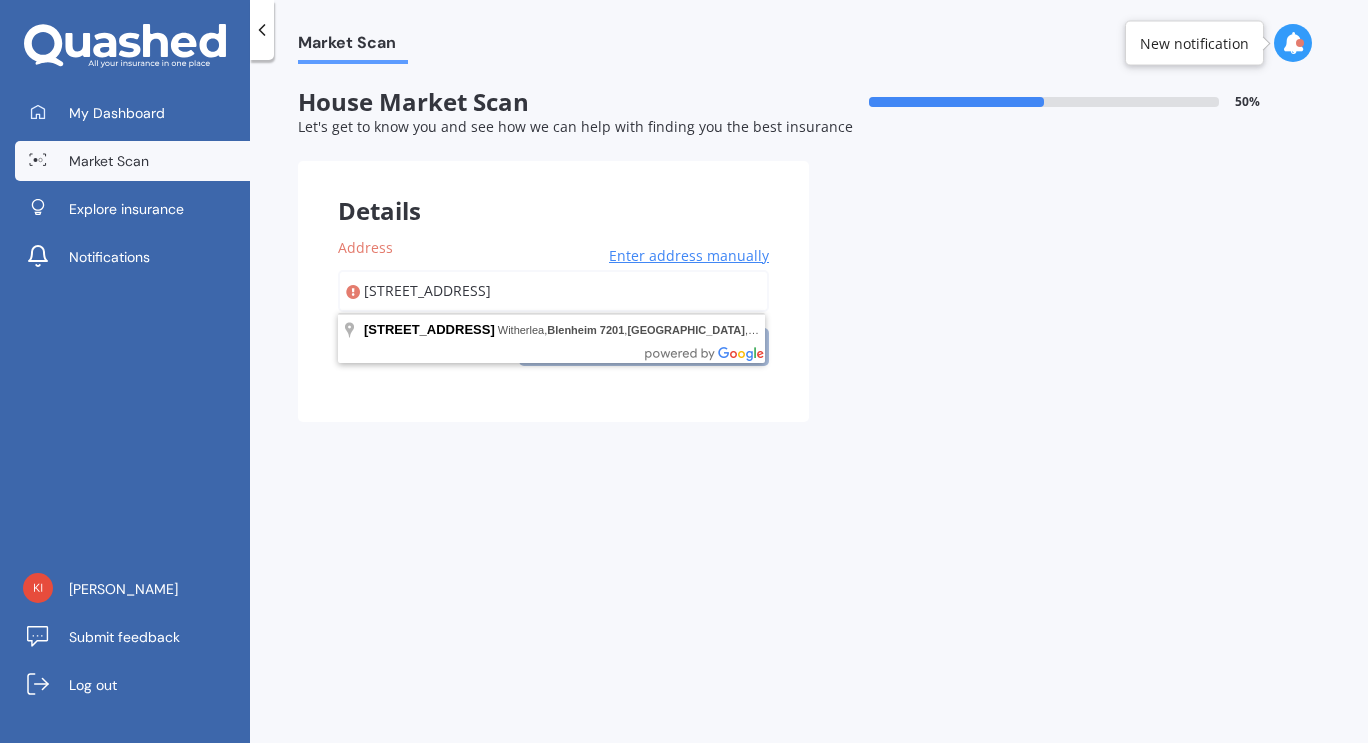 click on "[STREET_ADDRESS]" at bounding box center (553, 291) 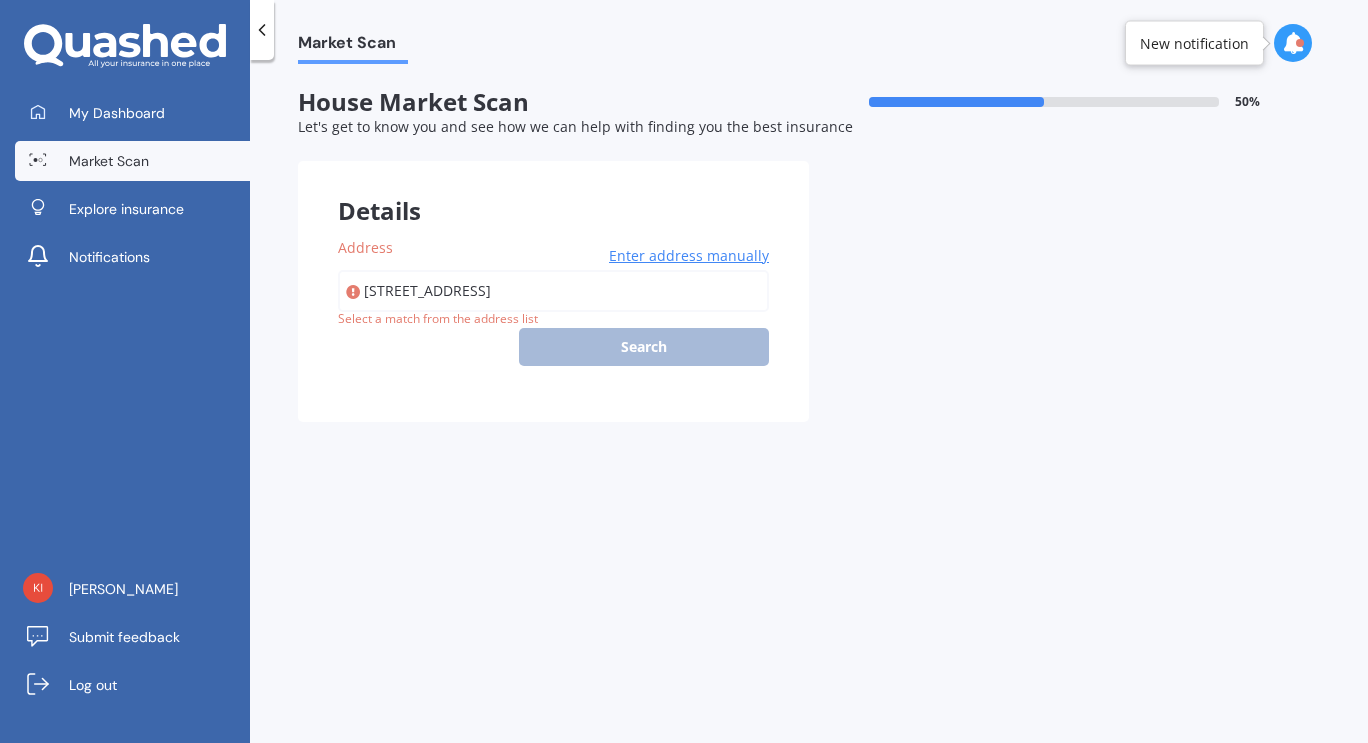 type on "[STREET_ADDRESS]" 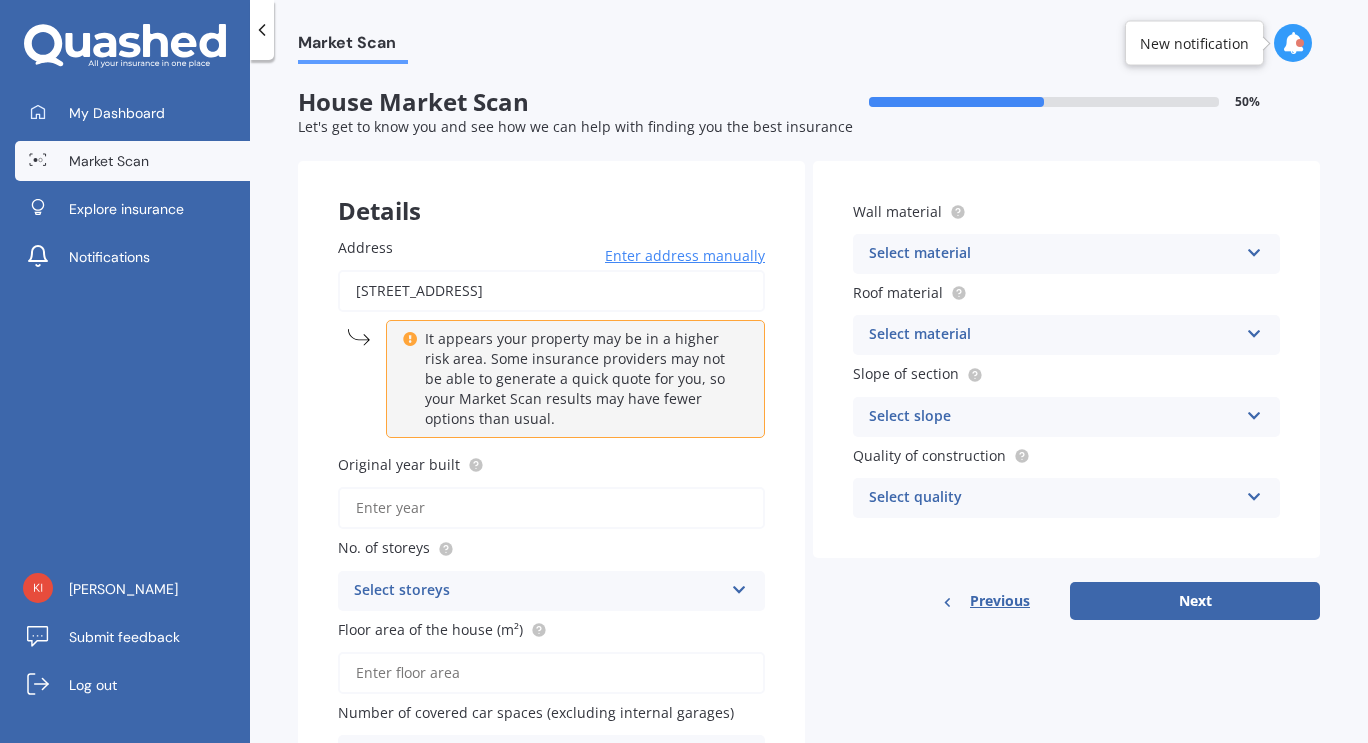 click on "Original year built" at bounding box center [551, 508] 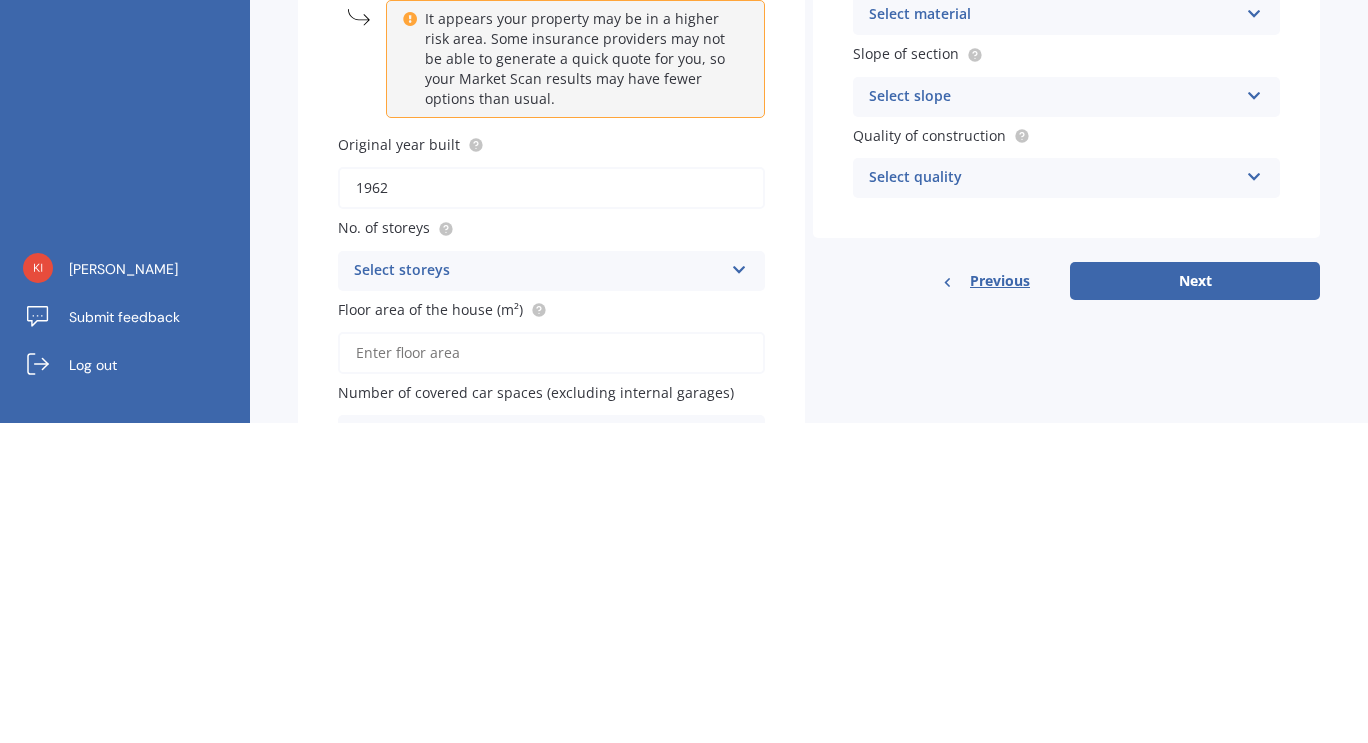type on "1962" 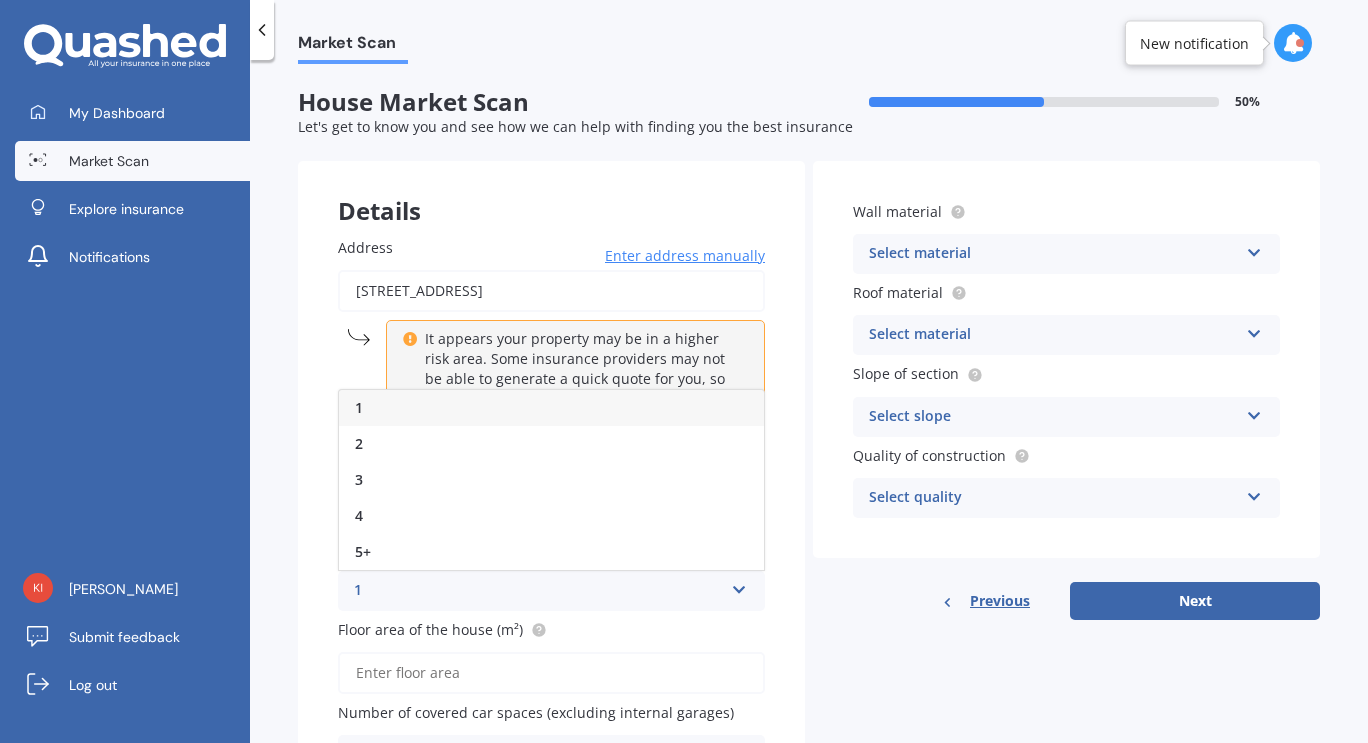 click on "1" at bounding box center [551, 408] 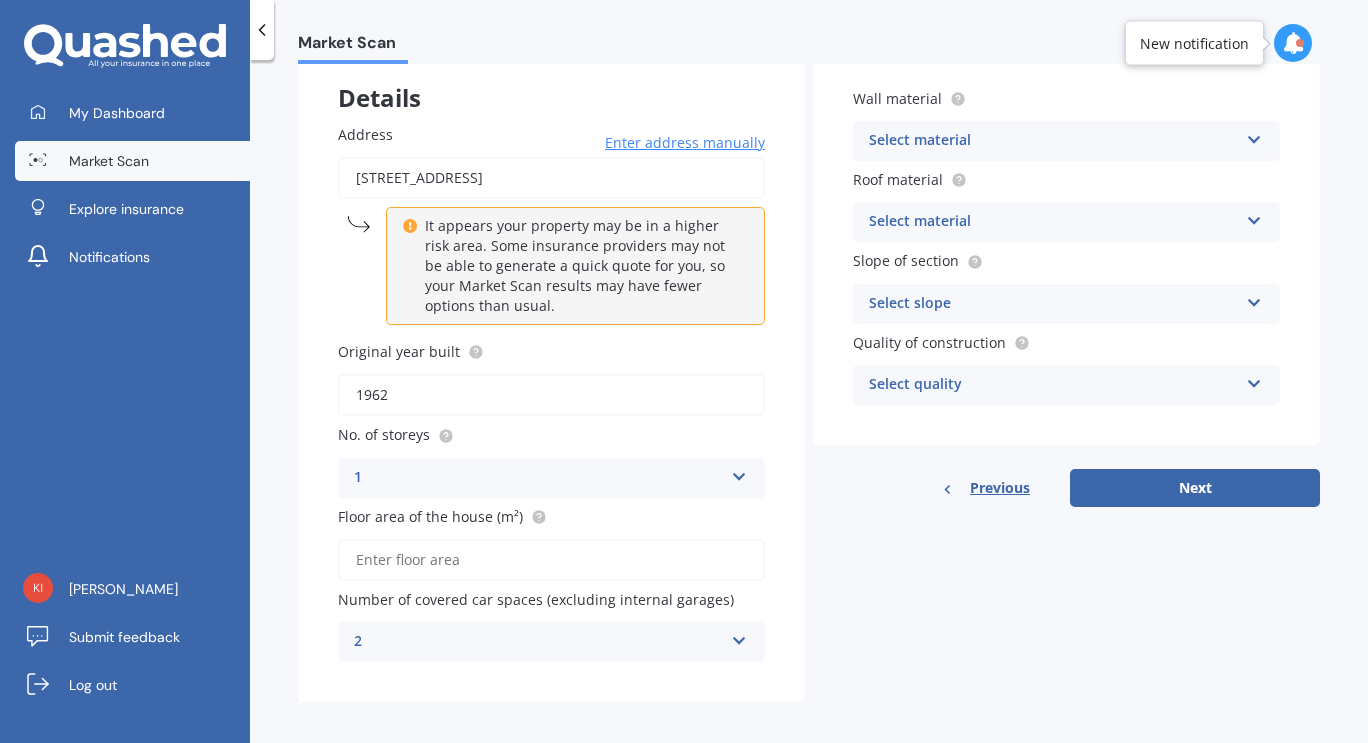 scroll, scrollTop: 126, scrollLeft: 0, axis: vertical 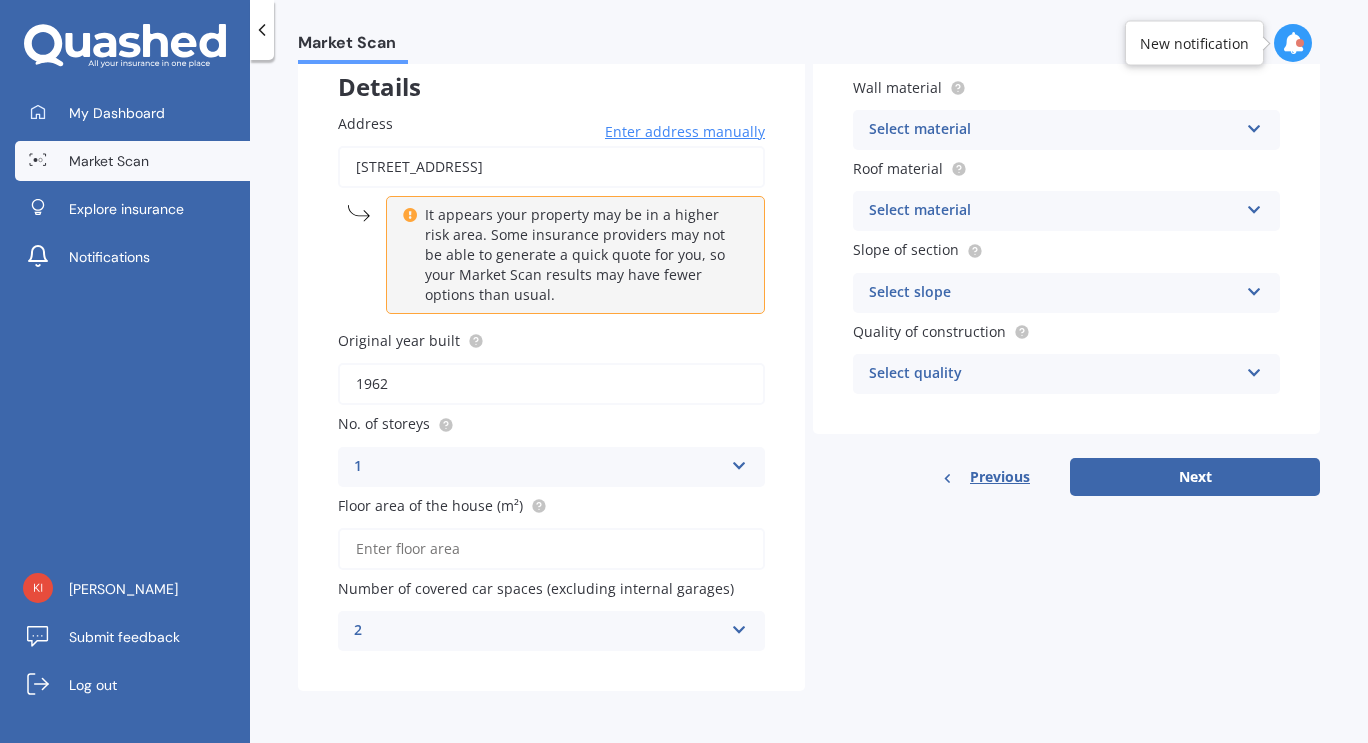 click on "Floor area of the house (m²)" at bounding box center (551, 549) 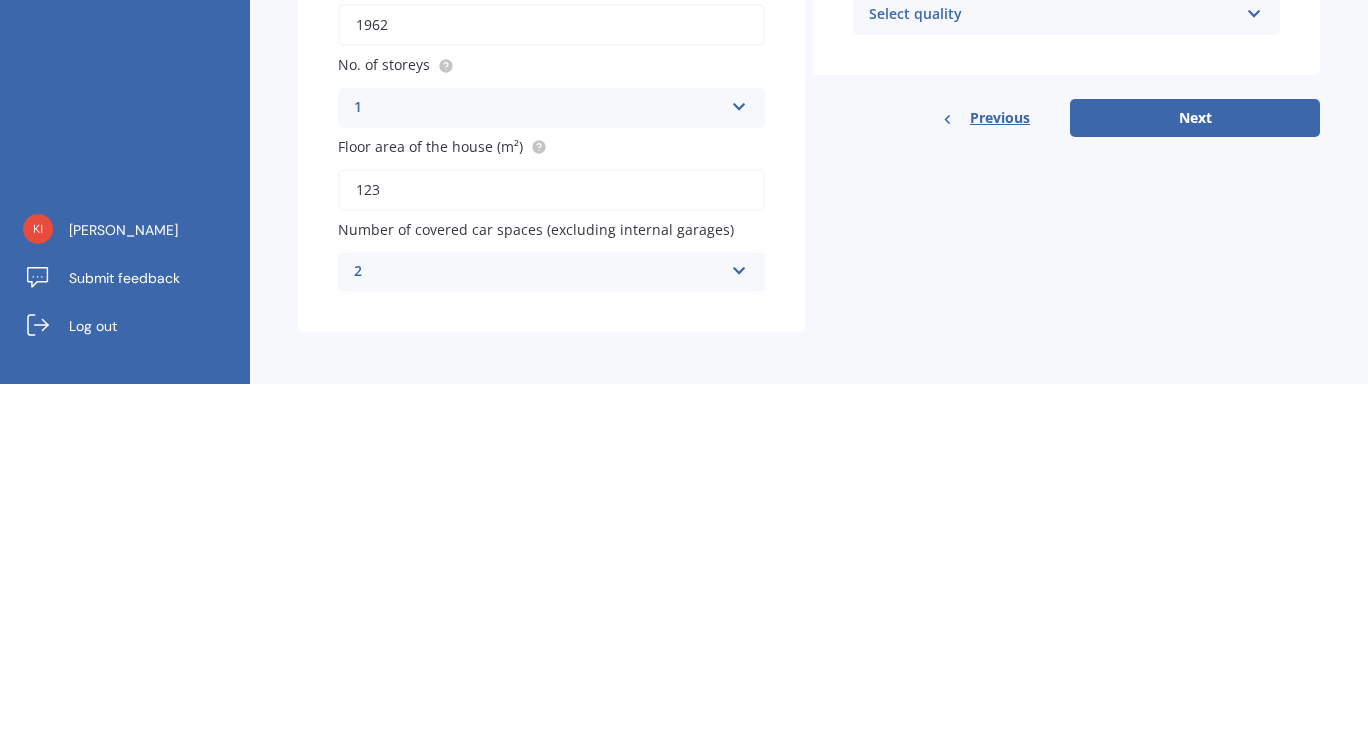 type on "123" 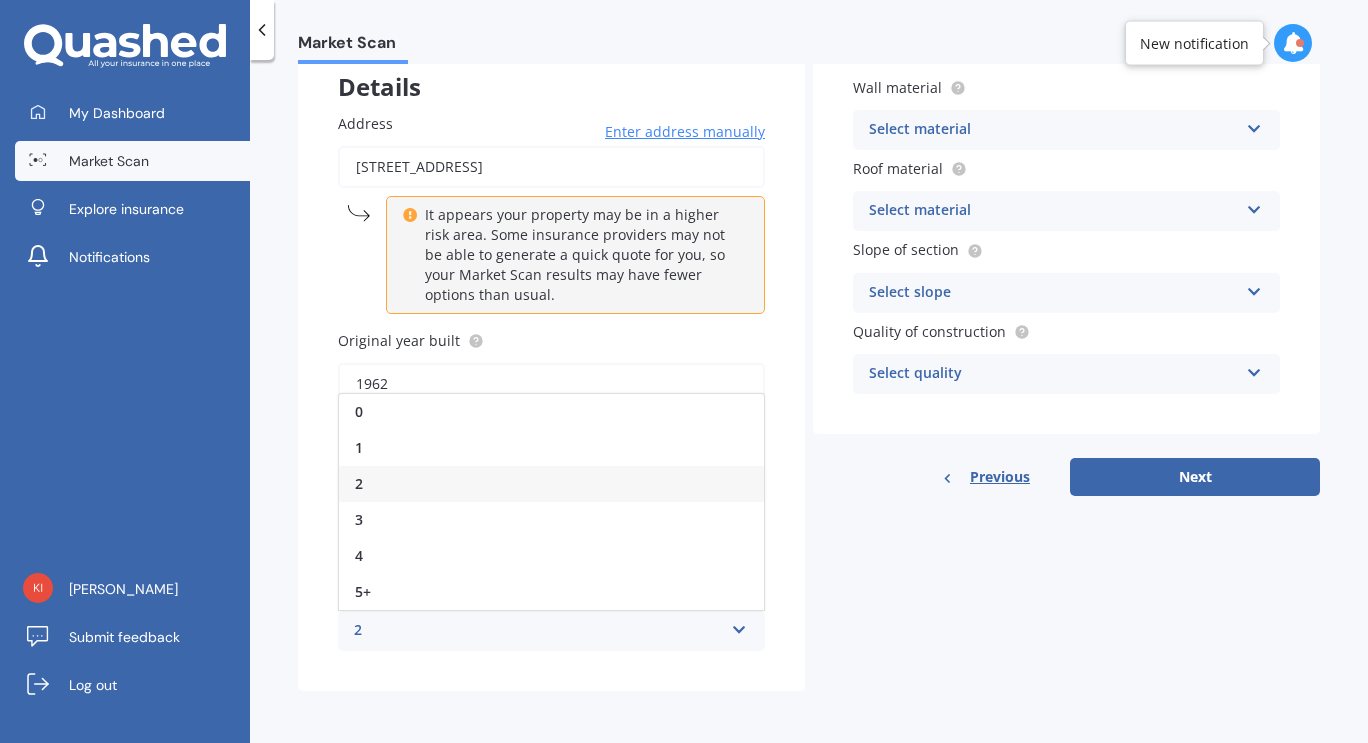 click on "Address [STREET_ADDRESS] Enter address manually It appears your property may be in a higher risk area. Some insurance providers may not be able to generate a quick quote for you, so your Market Scan results may have fewer options than usual. Search Original year built 1962 No. of storeys 1 1 2 3 4 5+ Floor area of the house (m²) 123 Number of covered car spaces (excluding internal garages) 2 0 1 2 3 4 5+" at bounding box center [551, 382] 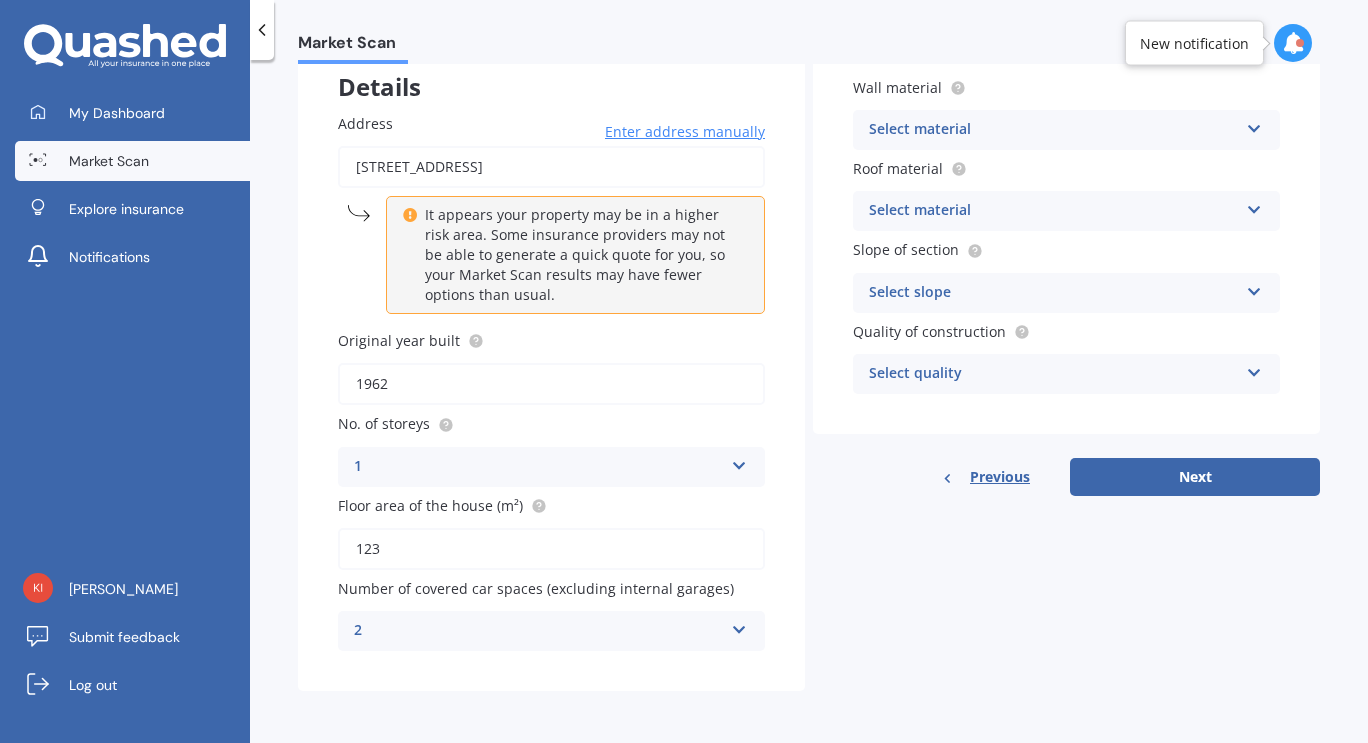 click at bounding box center [1254, 125] 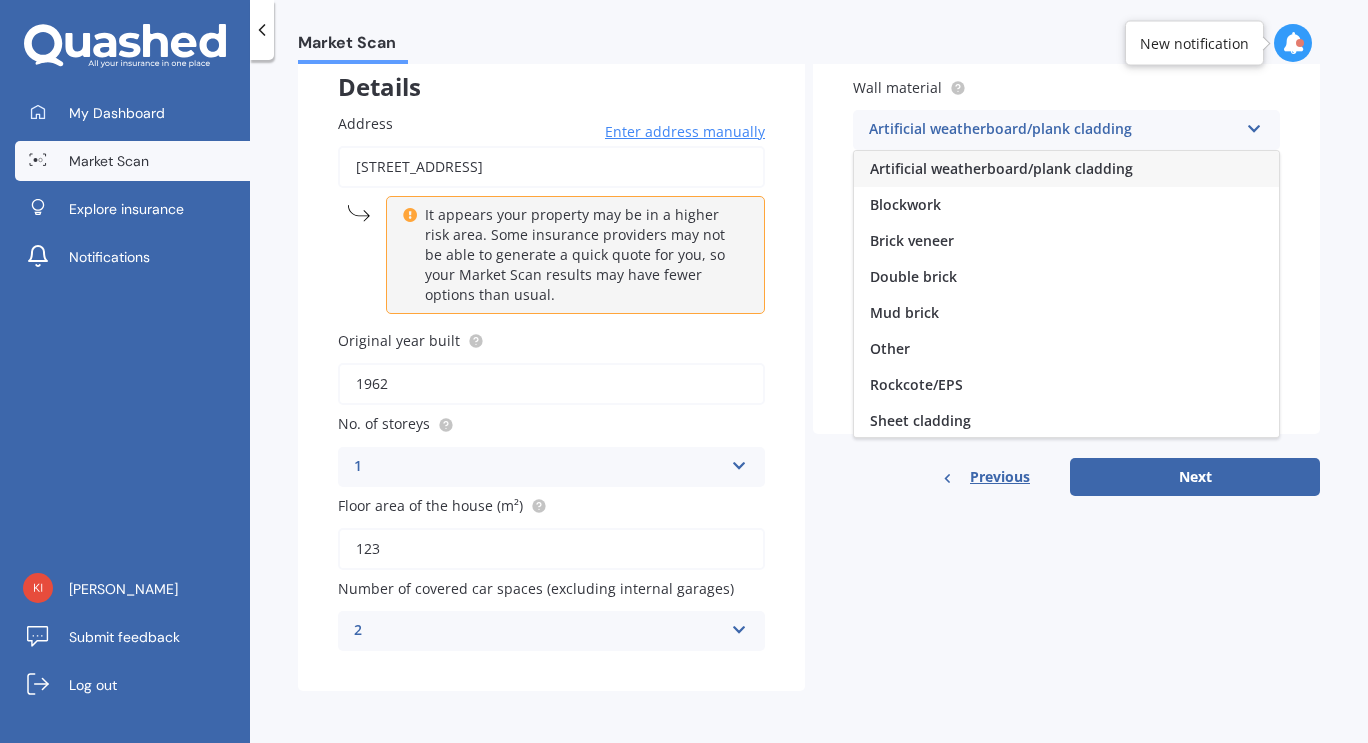click on "Brick veneer" at bounding box center [912, 240] 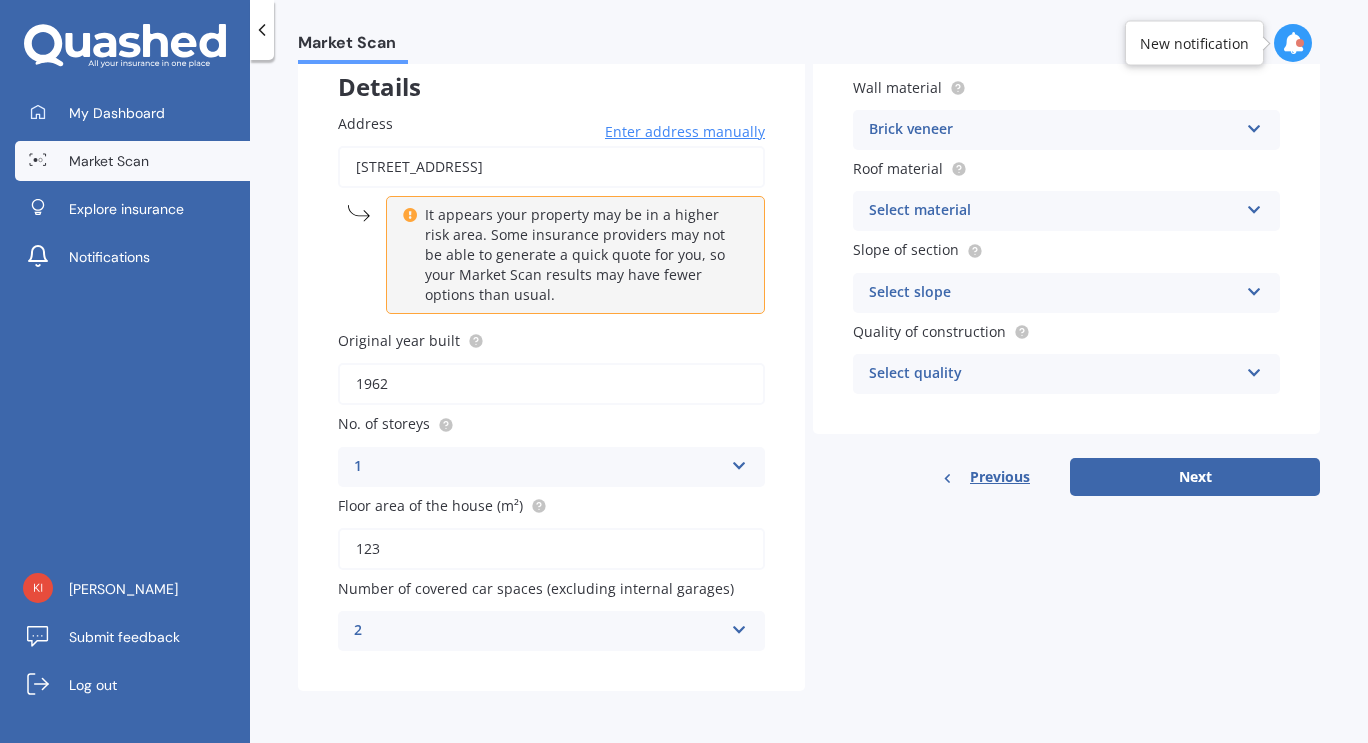 click at bounding box center (1254, 206) 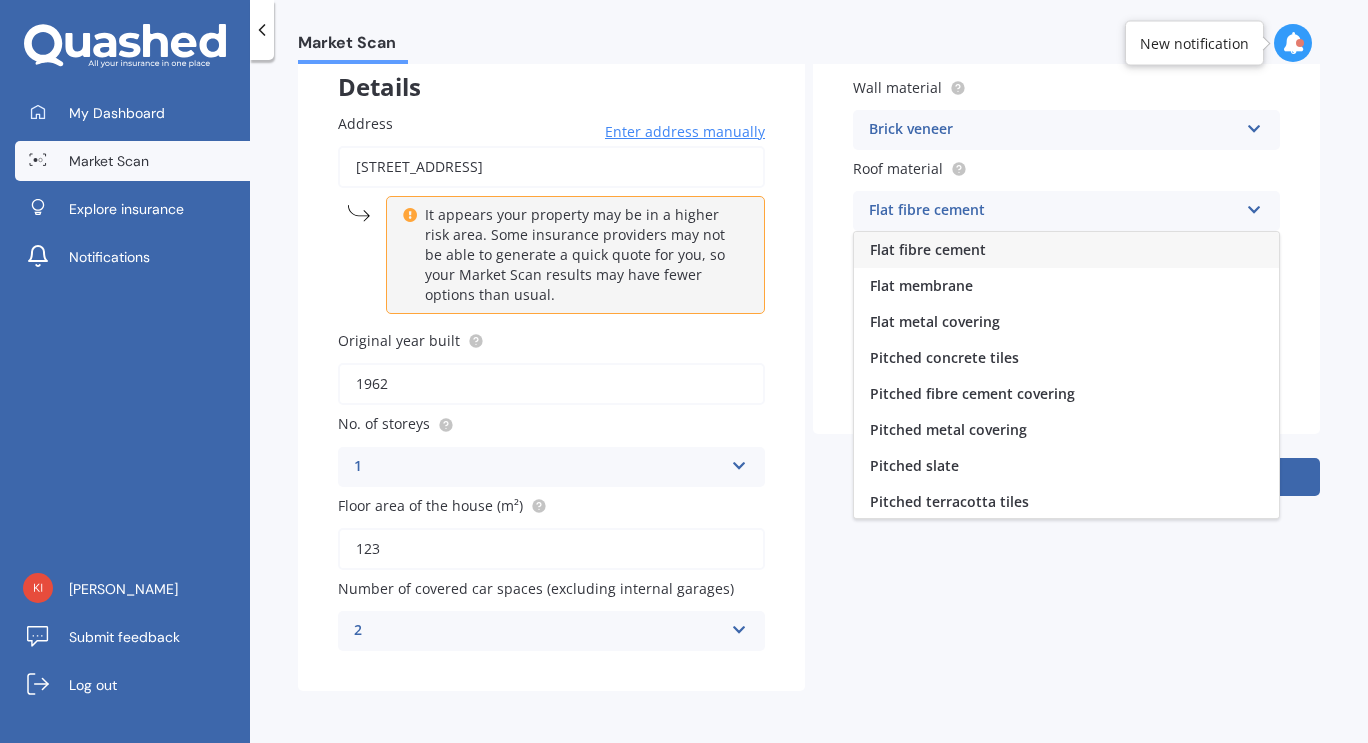 click on "Pitched metal covering" at bounding box center [948, 429] 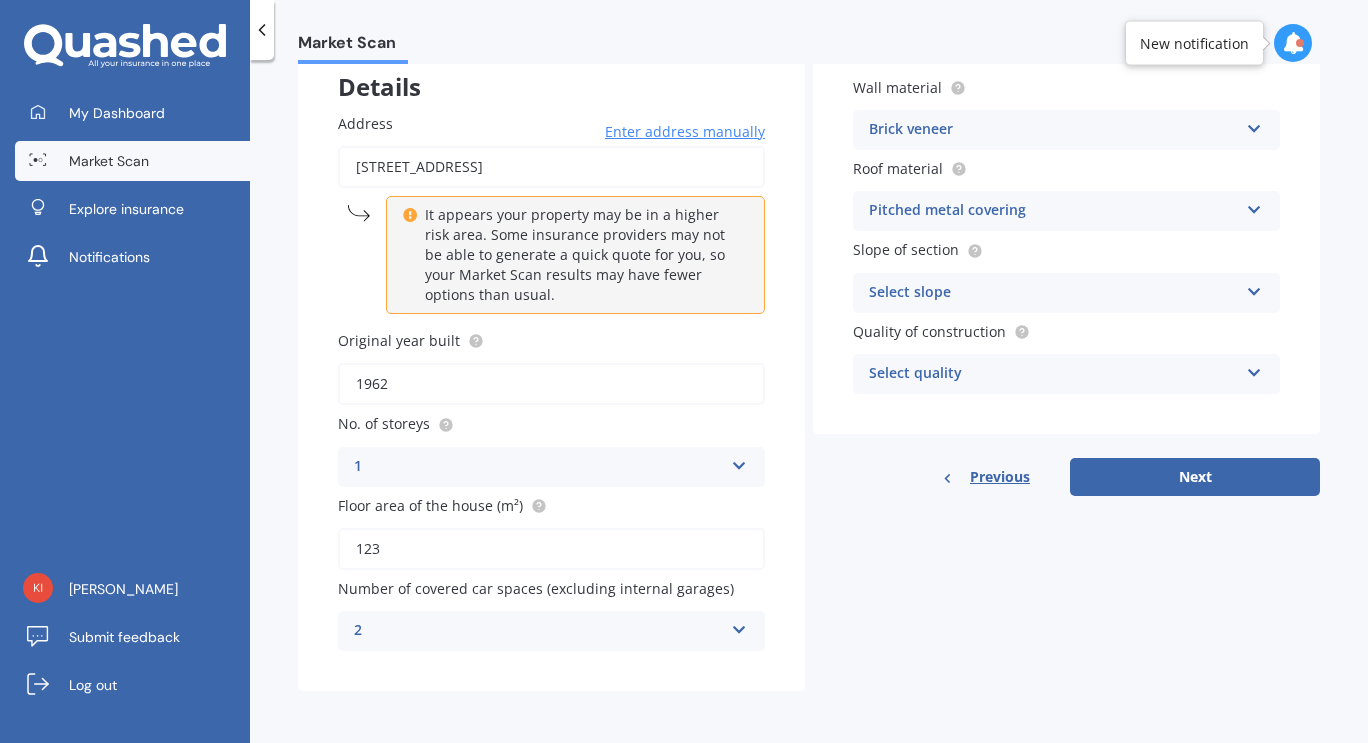 click at bounding box center [1254, 288] 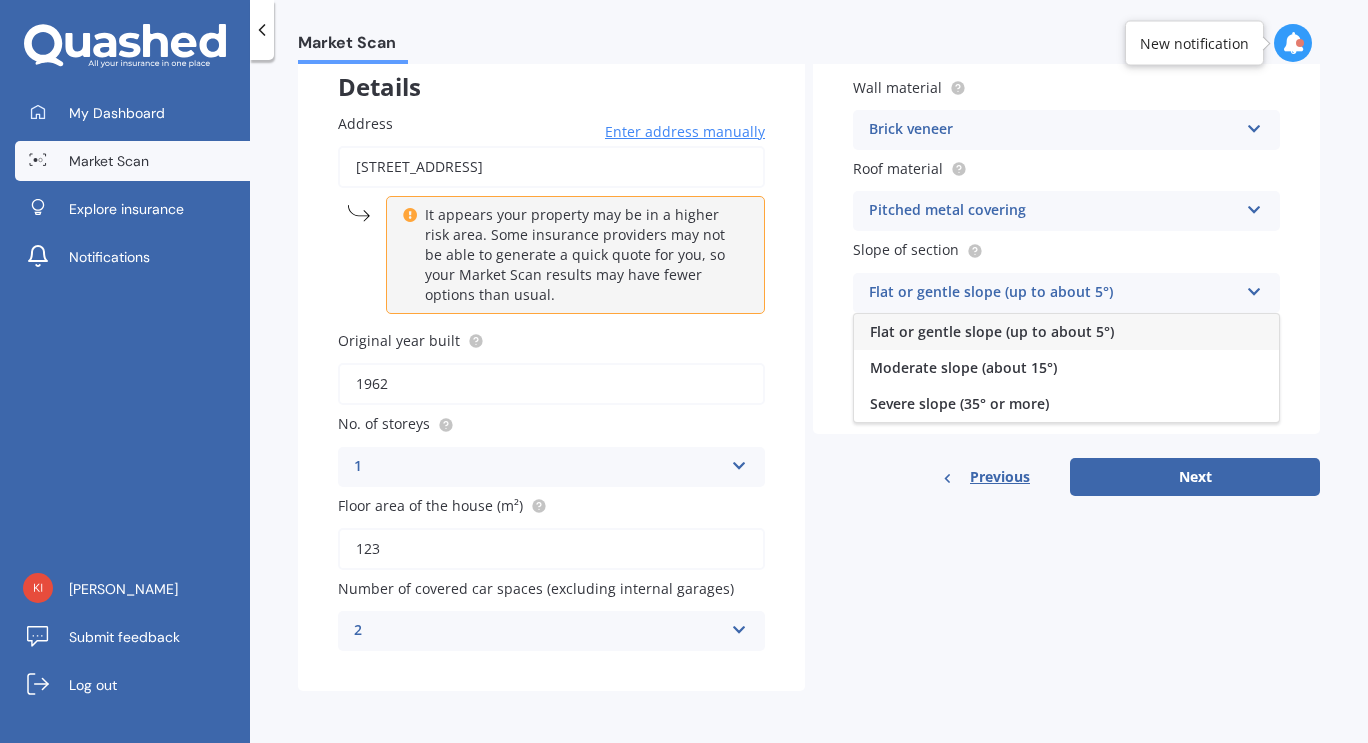click on "Flat or gentle slope (up to about 5°)" at bounding box center [992, 331] 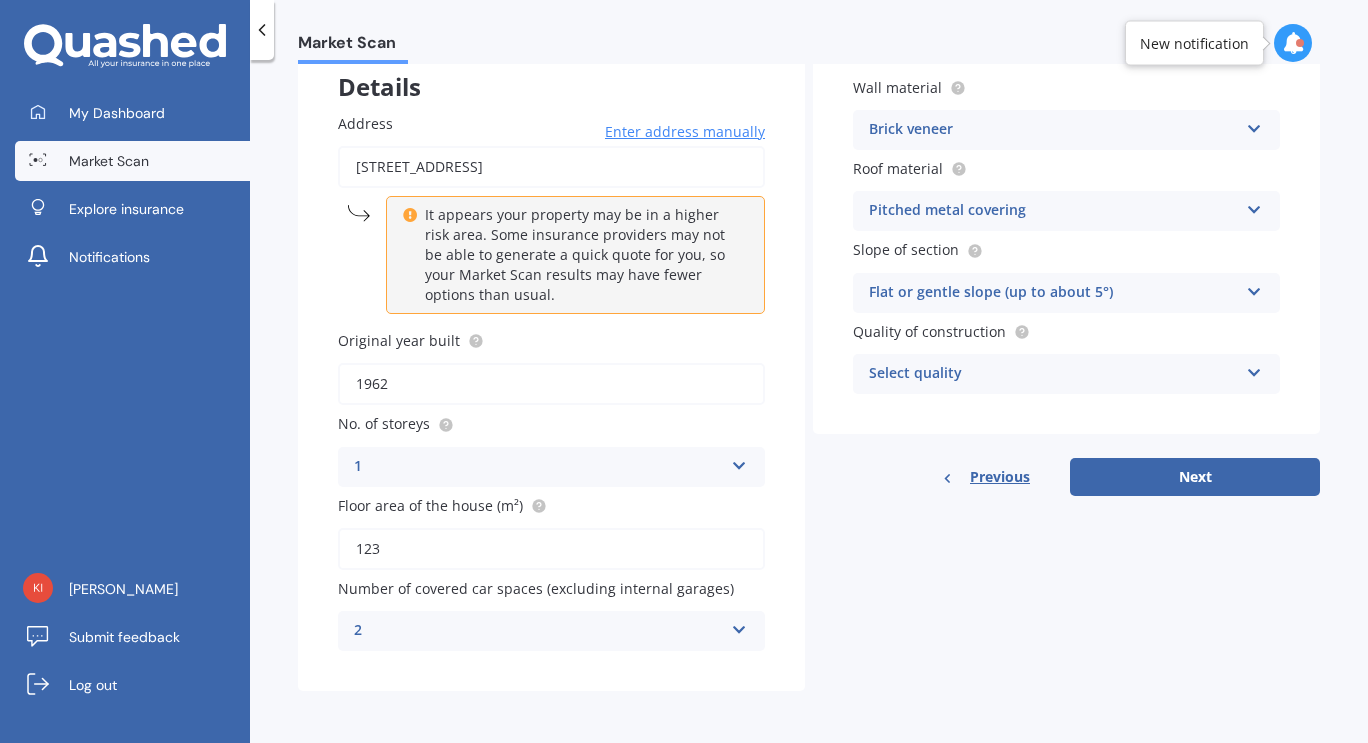 click at bounding box center [1254, 369] 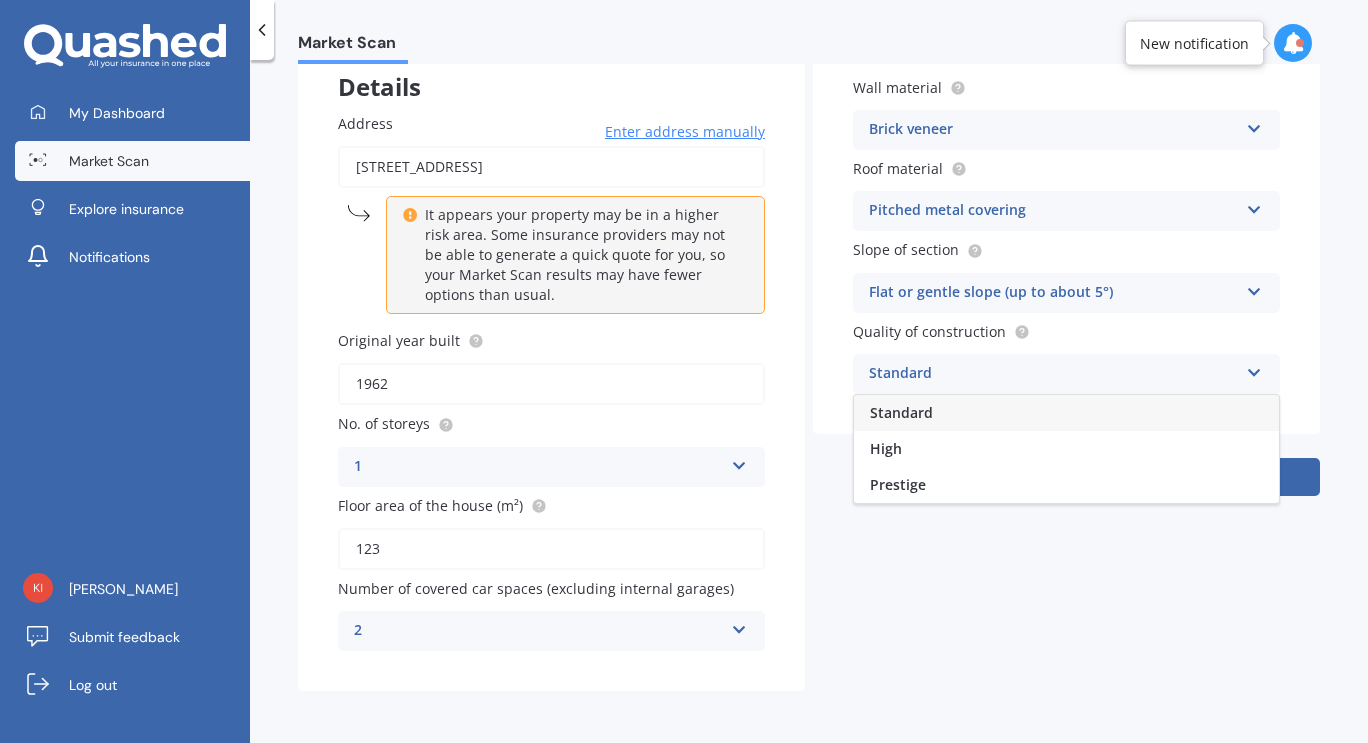 click on "Standard" at bounding box center [1066, 413] 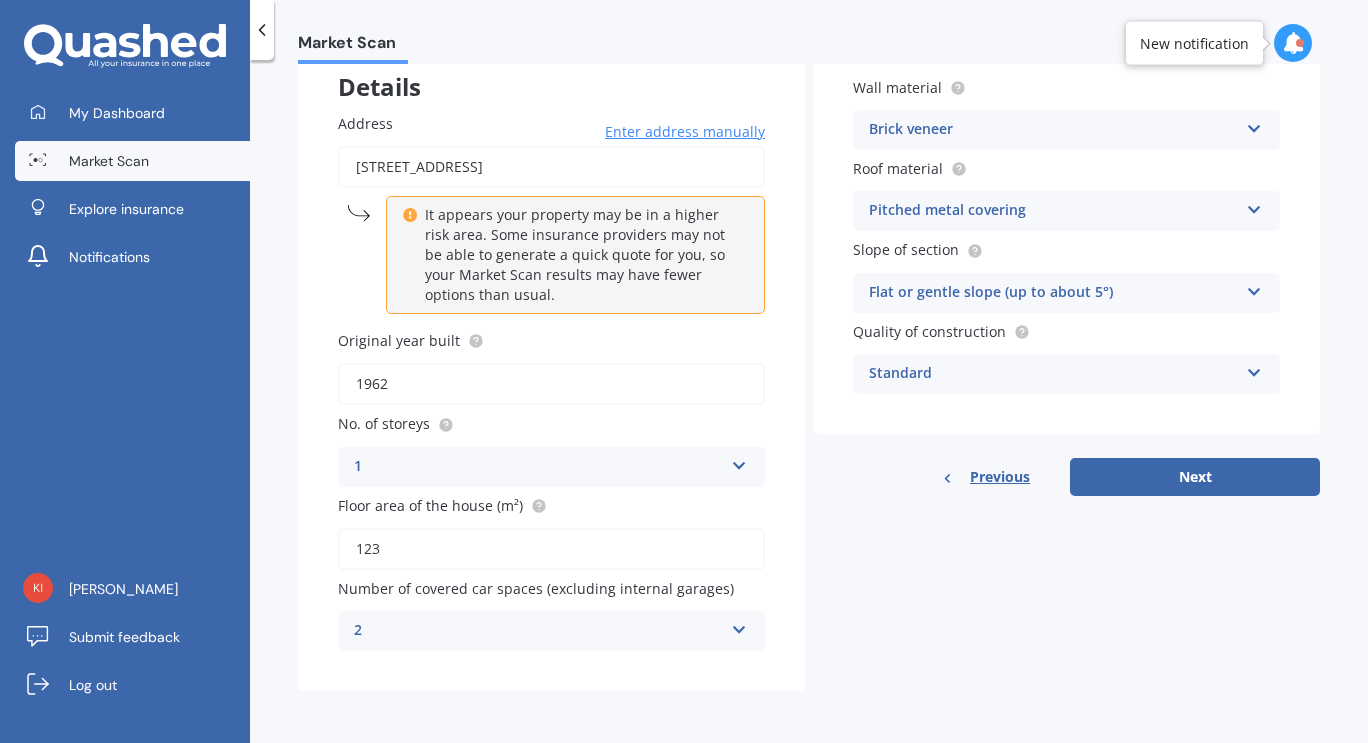 click on "Next" at bounding box center (1195, 477) 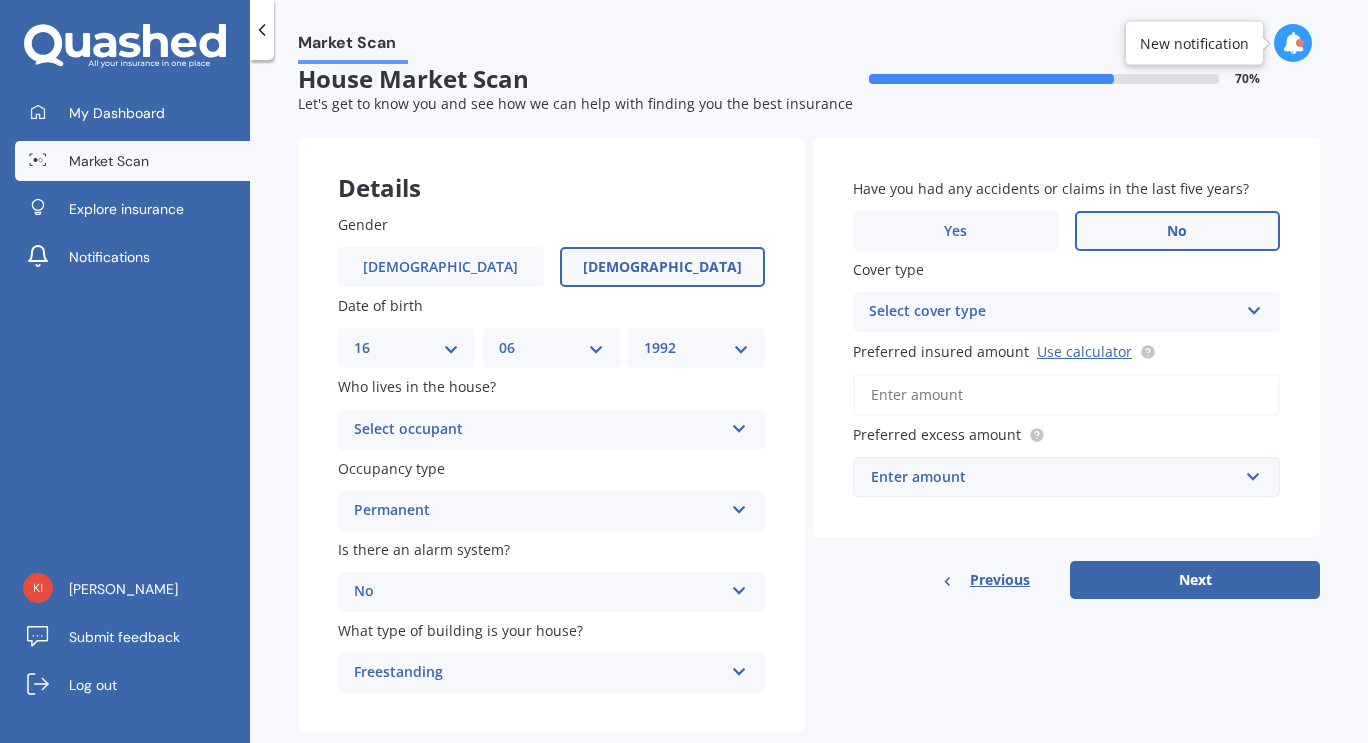 scroll, scrollTop: 0, scrollLeft: 0, axis: both 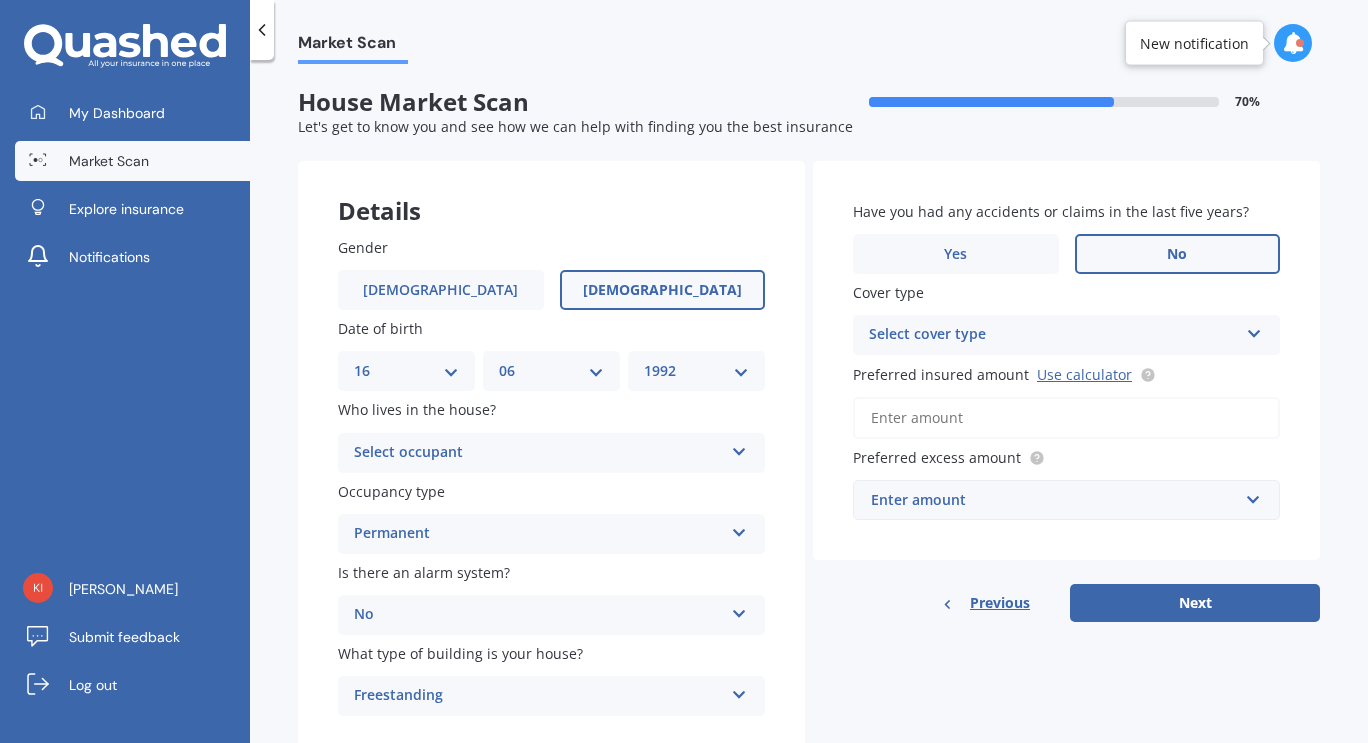 click on "Select occupant" at bounding box center (538, 453) 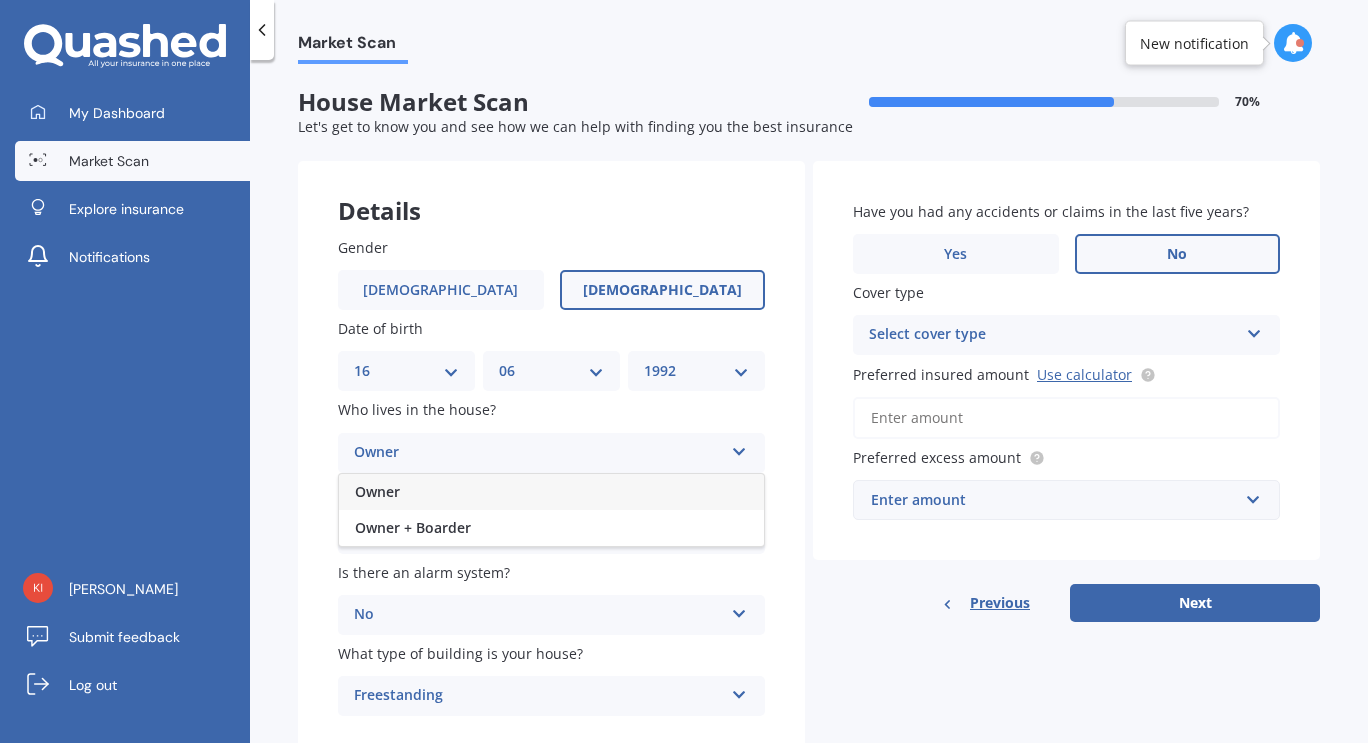 click on "Owner + Boarder" at bounding box center (551, 528) 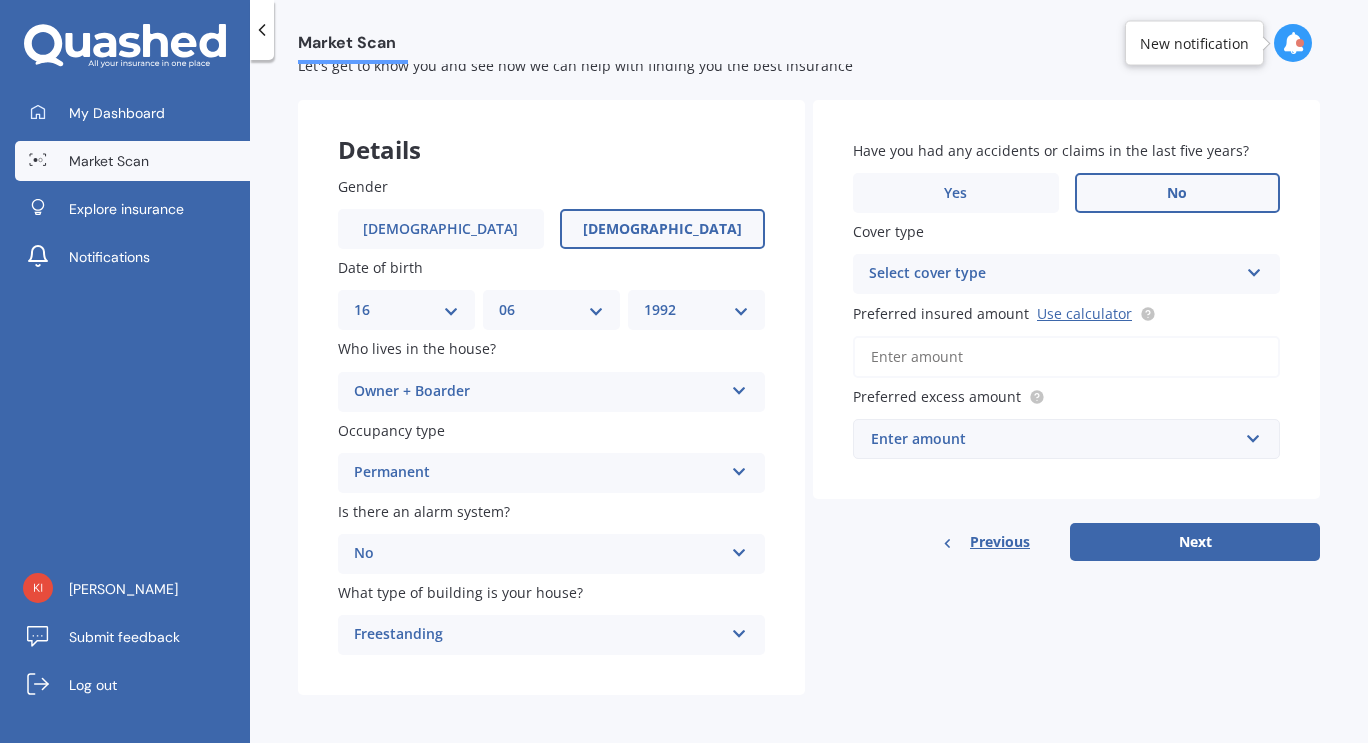 scroll, scrollTop: 59, scrollLeft: 0, axis: vertical 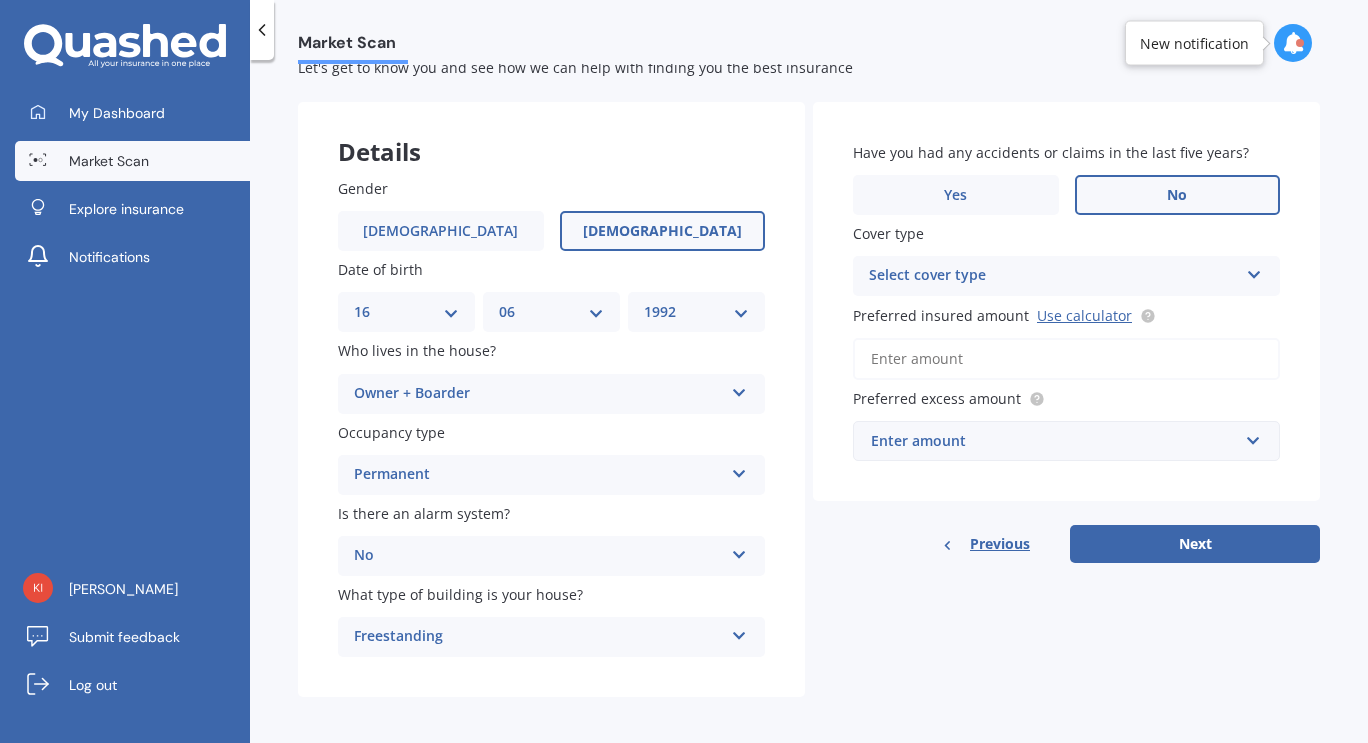 click at bounding box center [1254, 271] 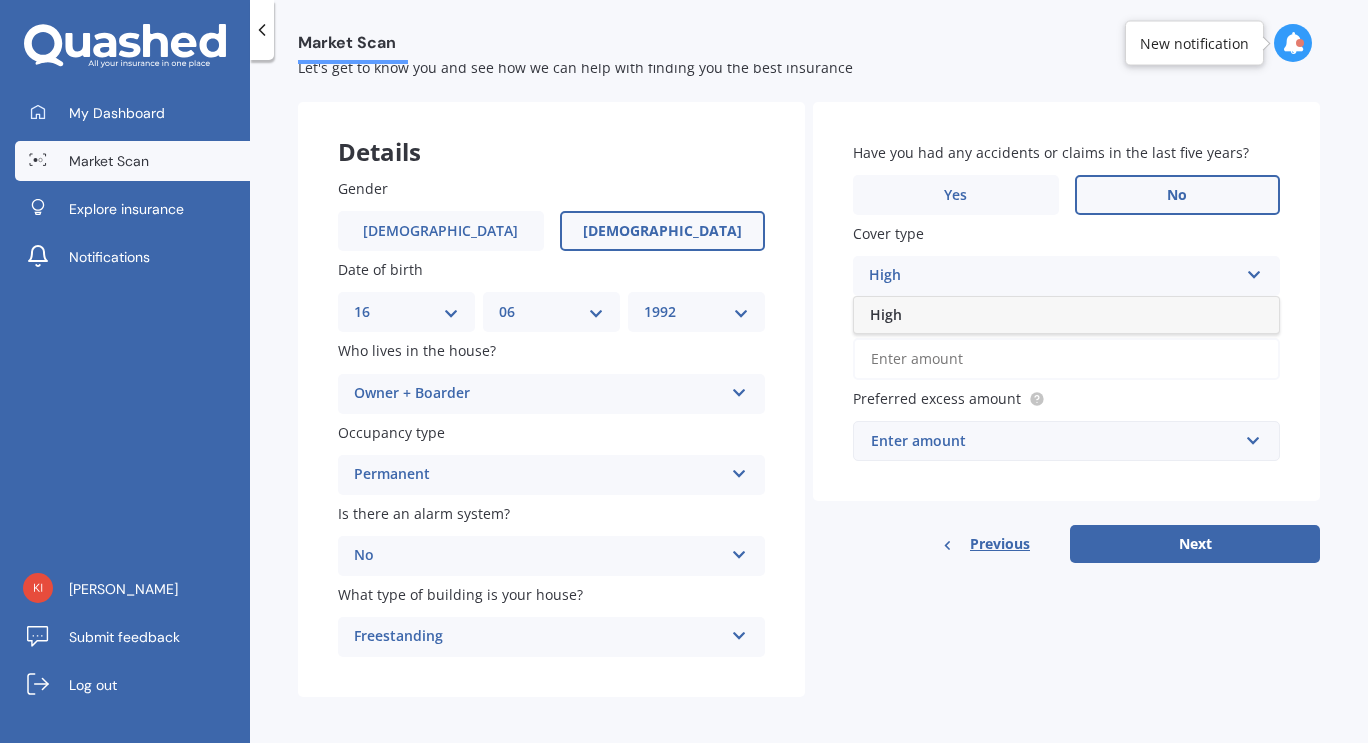 click at bounding box center [1254, 271] 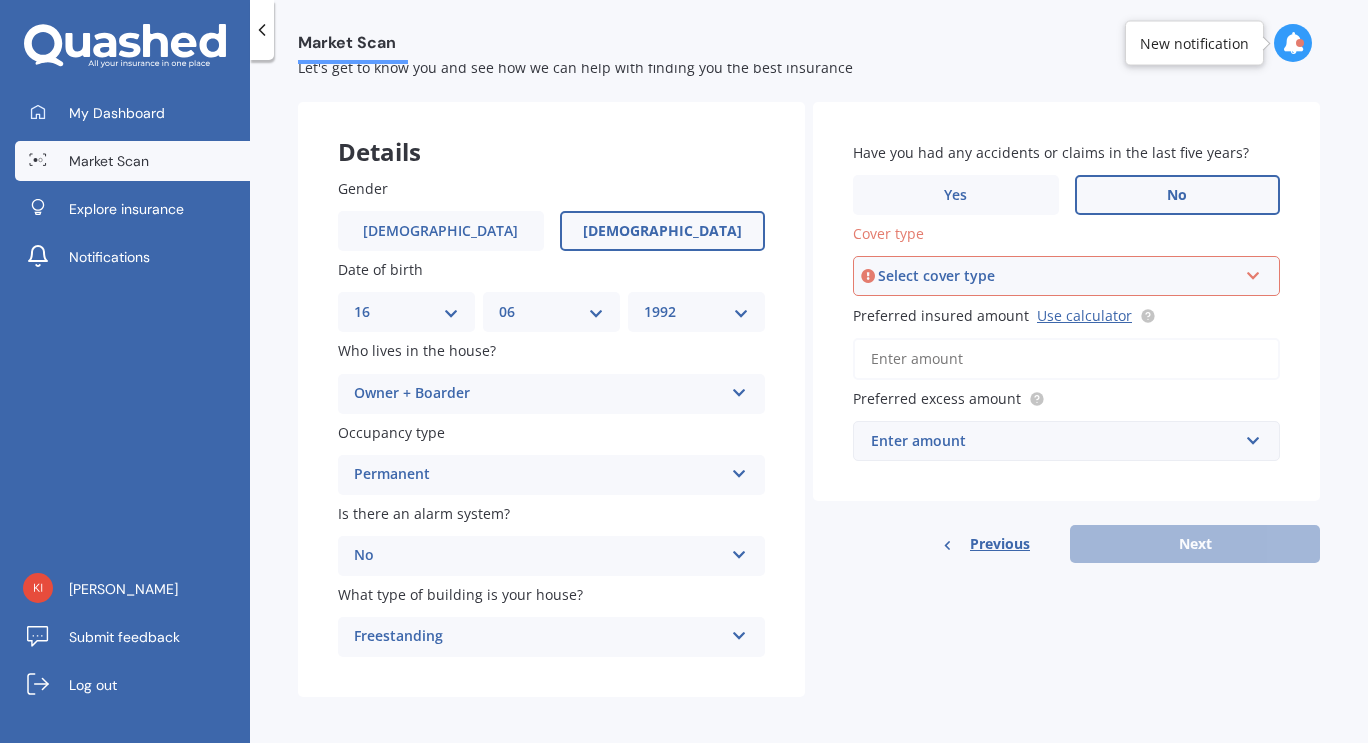 click at bounding box center (1253, 272) 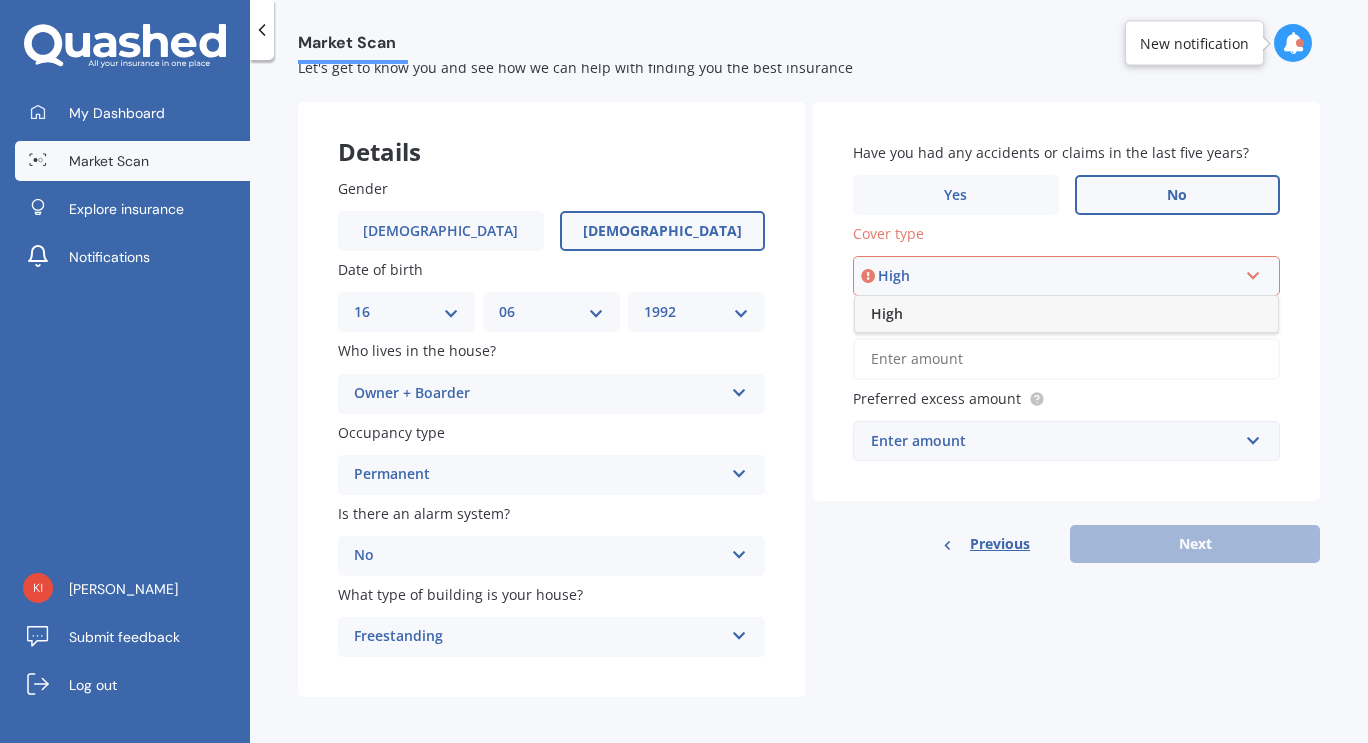 click on "High" at bounding box center [1066, 314] 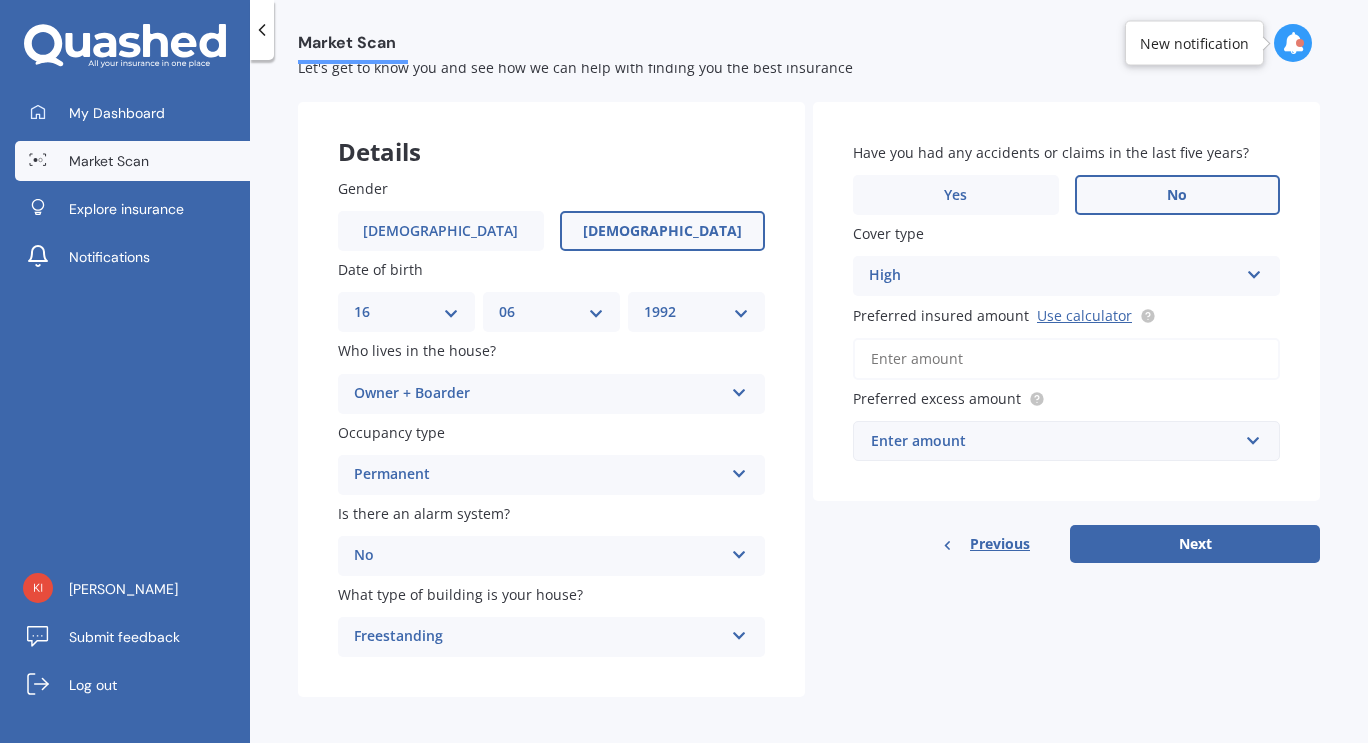click on "Preferred insured amount Use calculator" at bounding box center [1066, 359] 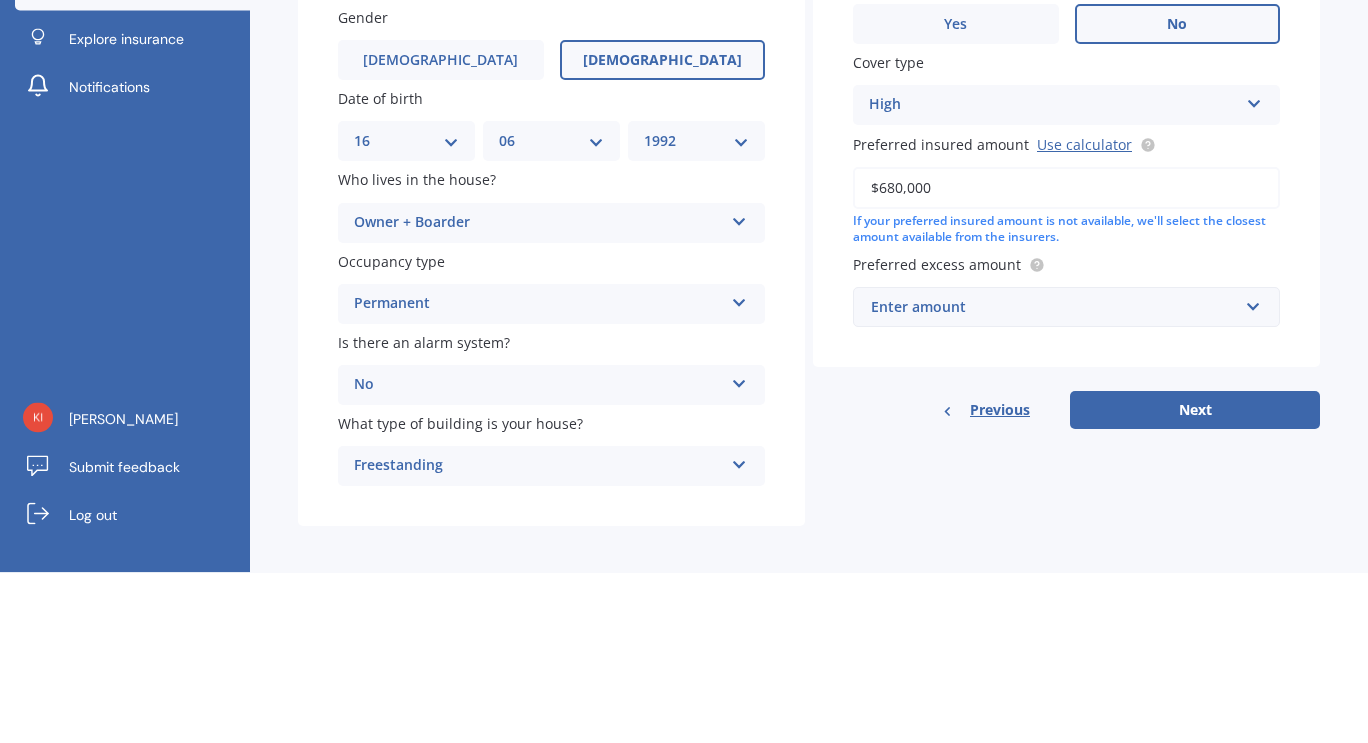 scroll, scrollTop: 68, scrollLeft: 0, axis: vertical 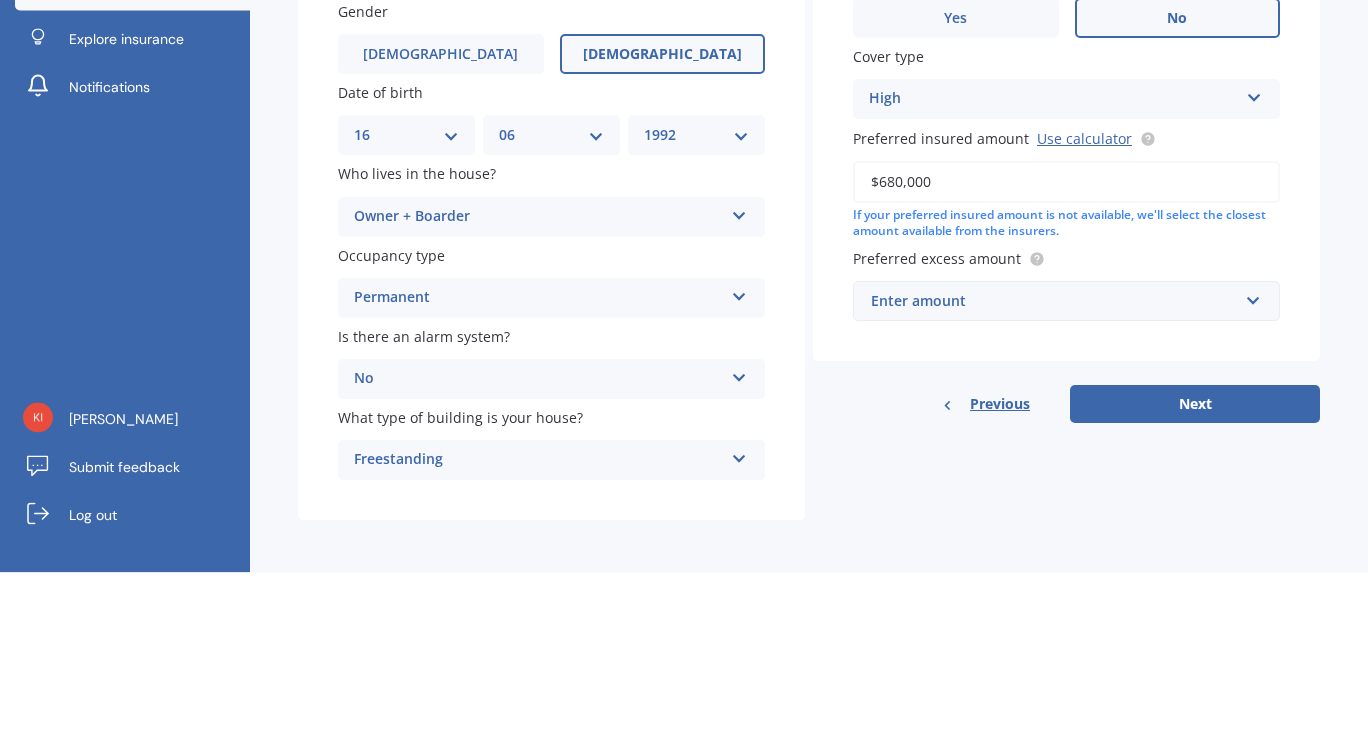 type on "$680,000" 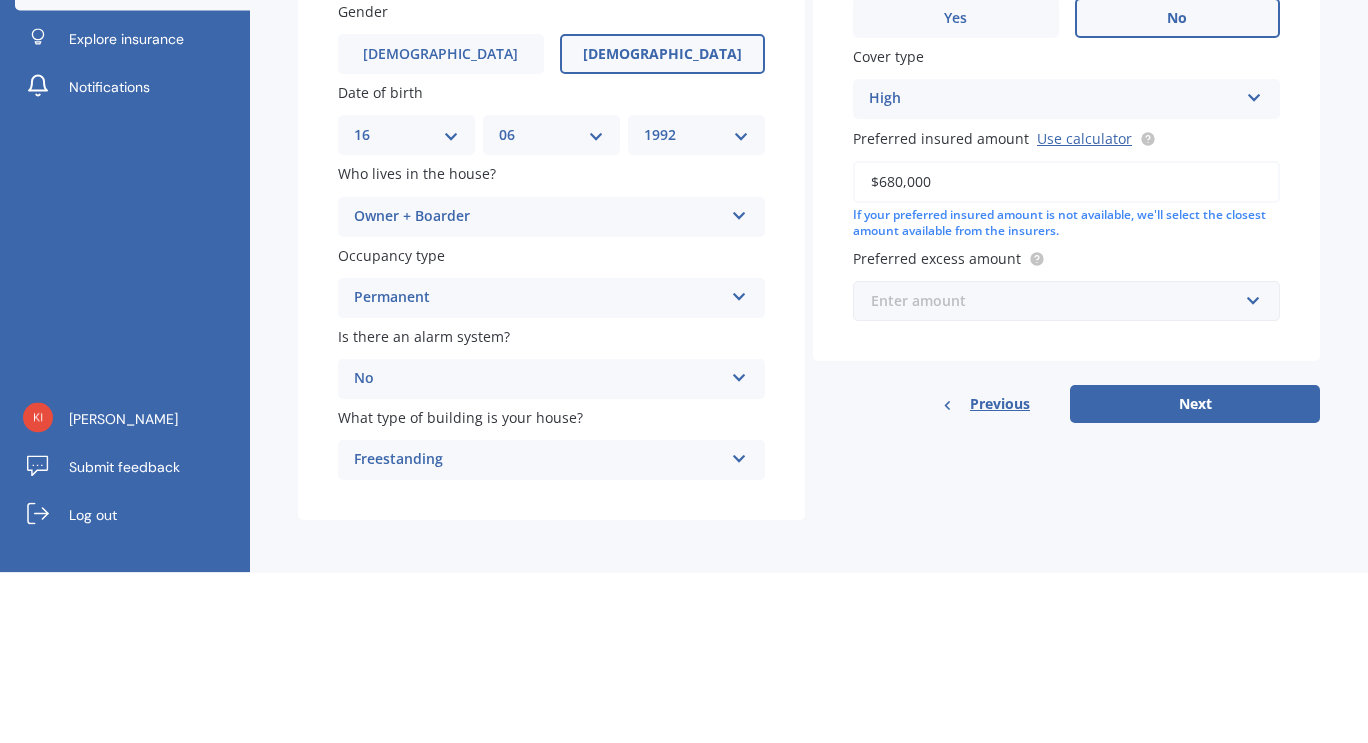 click at bounding box center [1059, 472] 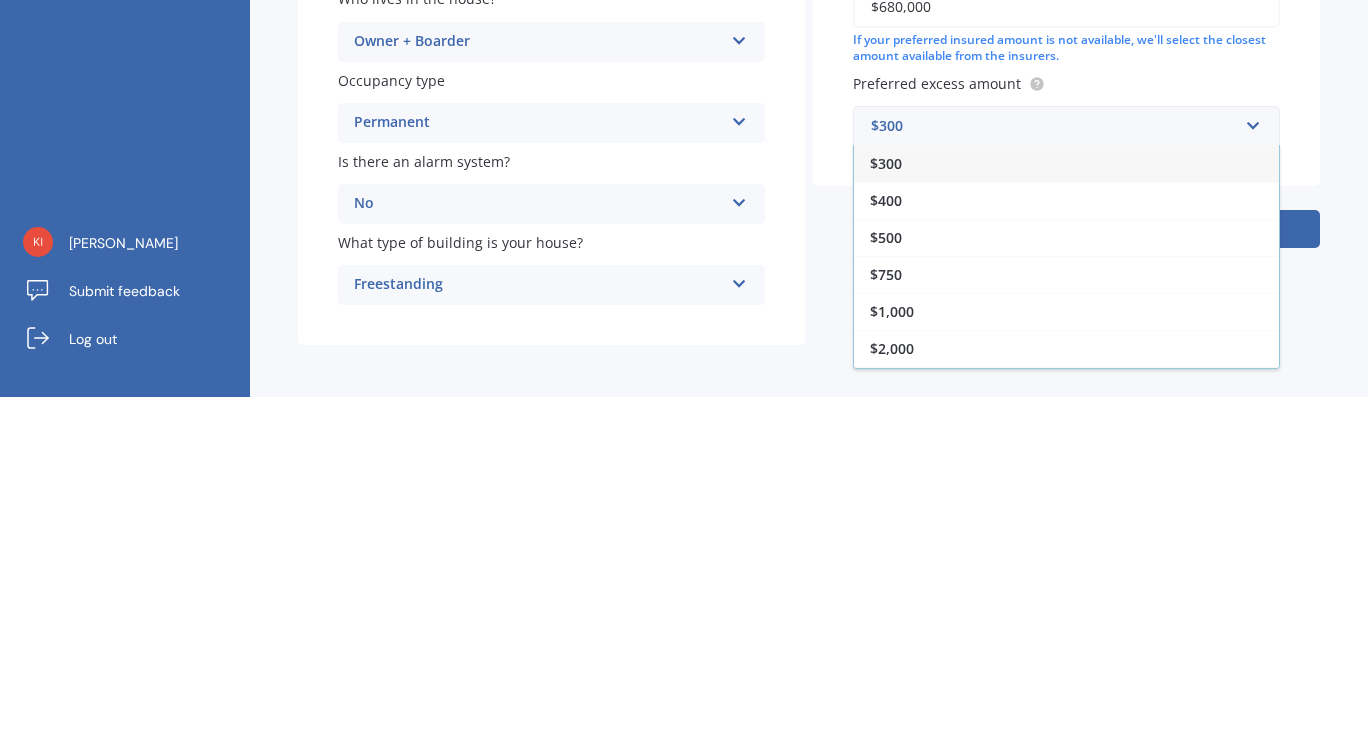 click on "$1,000" at bounding box center (892, 657) 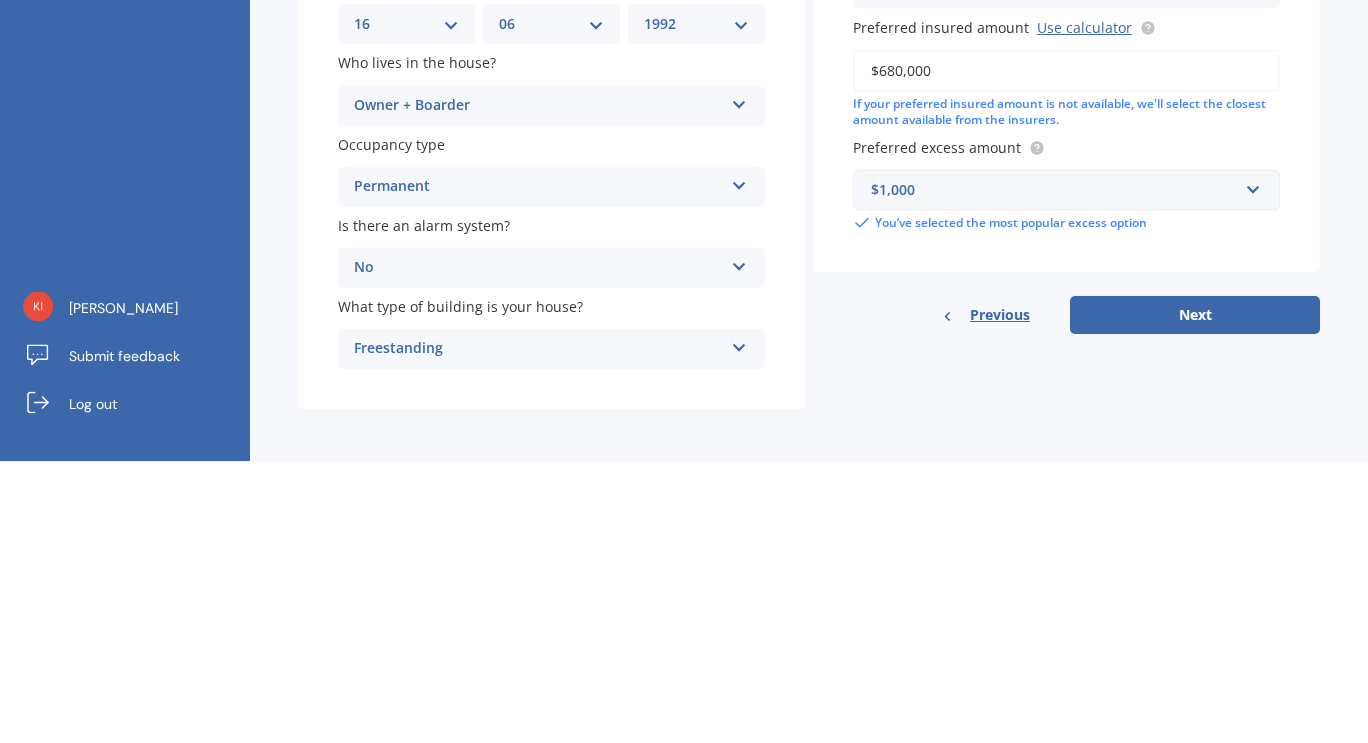 click on "Next" at bounding box center [1195, 597] 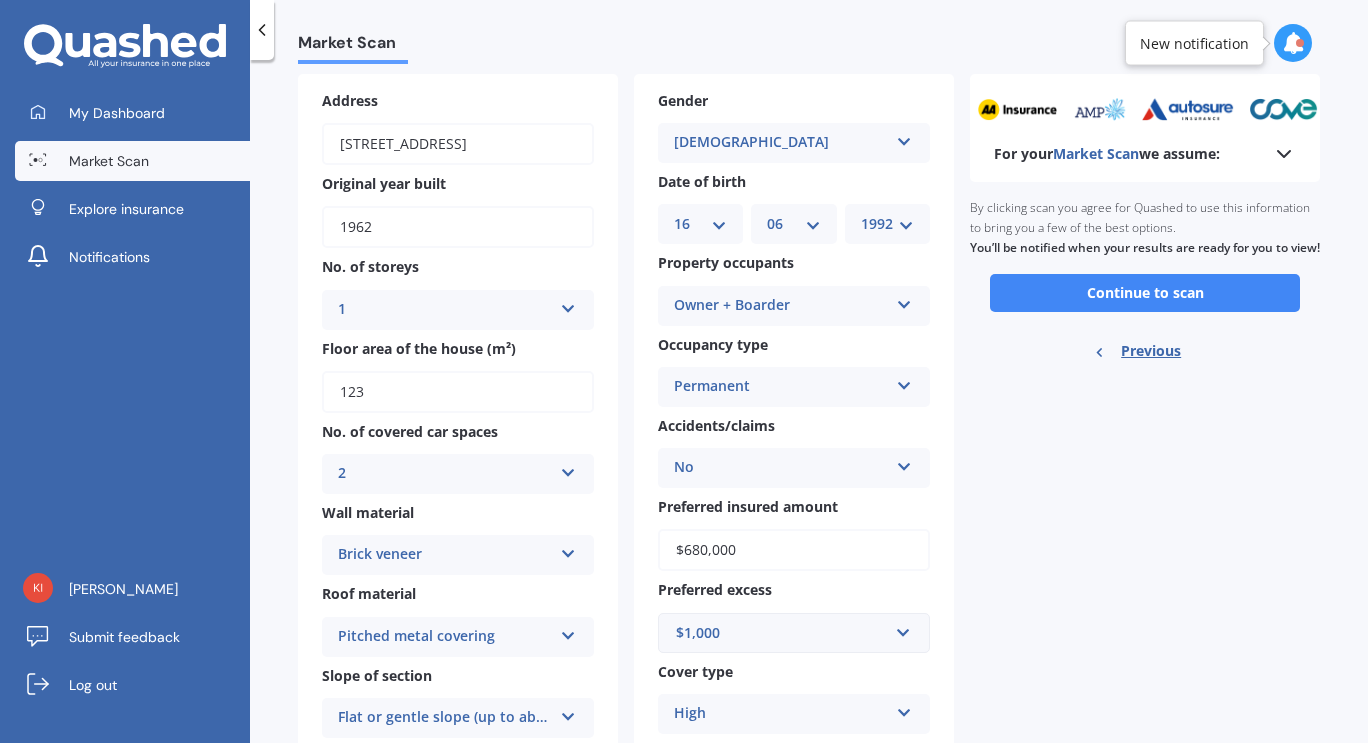 scroll, scrollTop: 82, scrollLeft: 0, axis: vertical 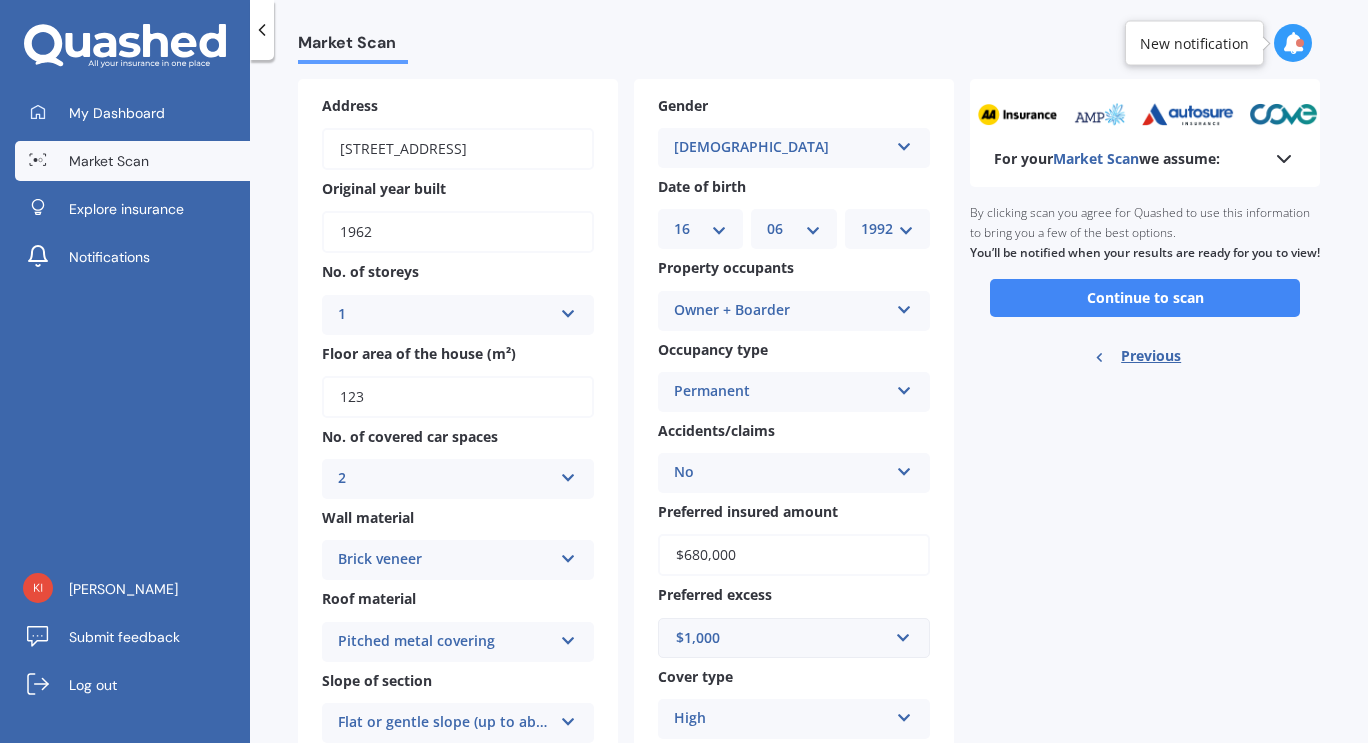 click on "Continue to scan" at bounding box center [1145, 298] 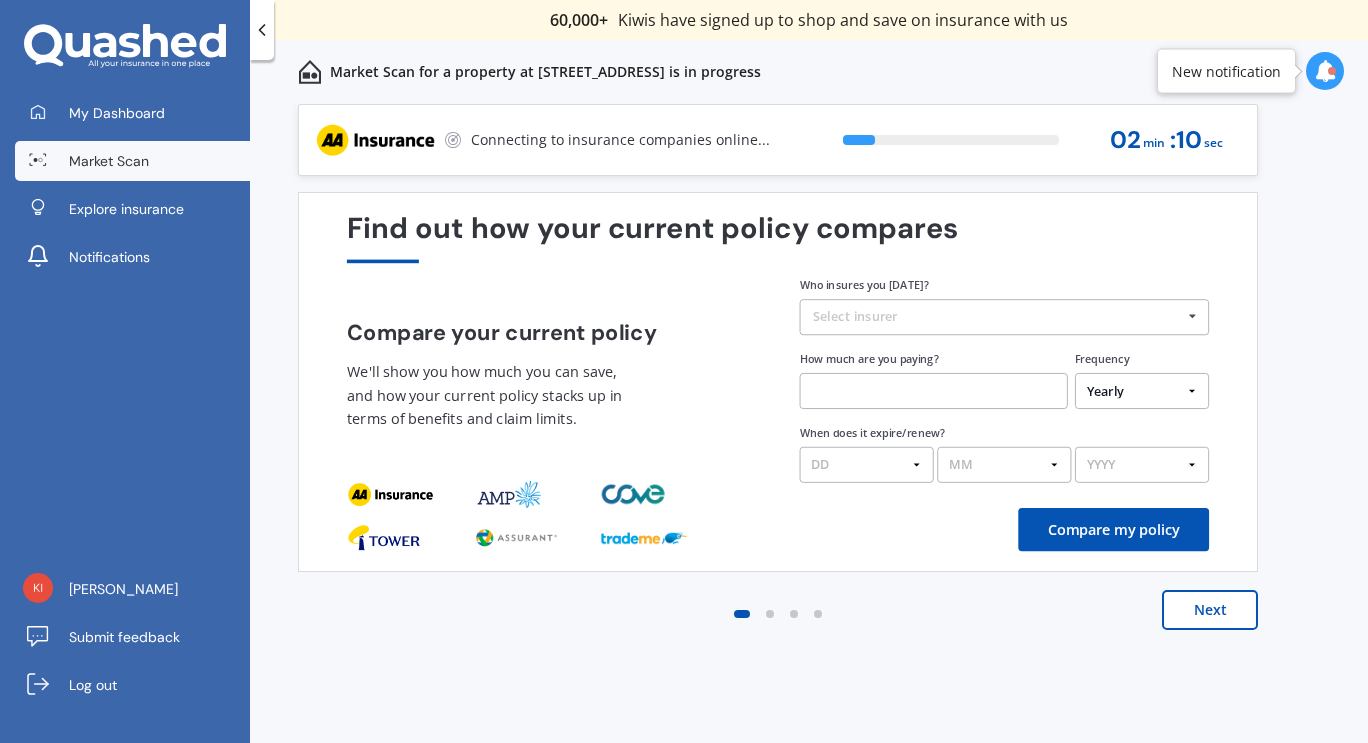 scroll, scrollTop: 0, scrollLeft: 0, axis: both 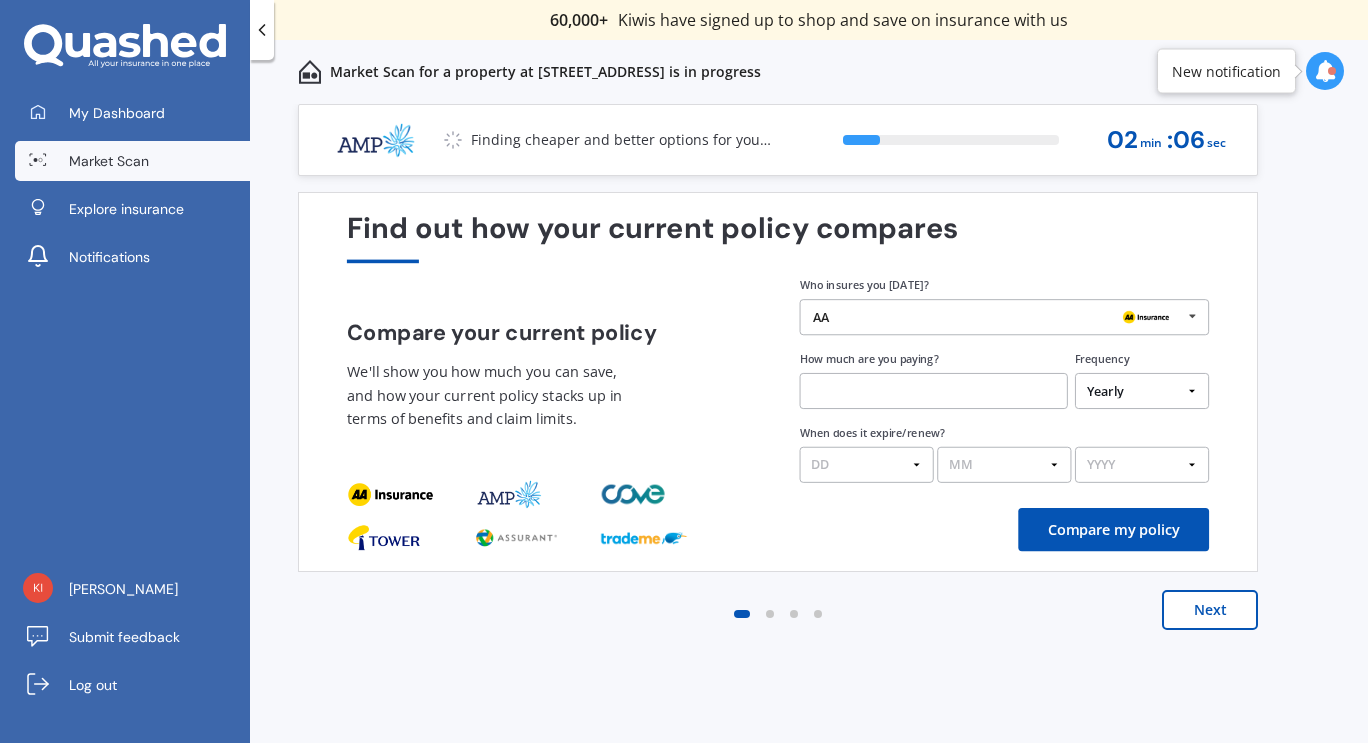 click at bounding box center (1192, 316) 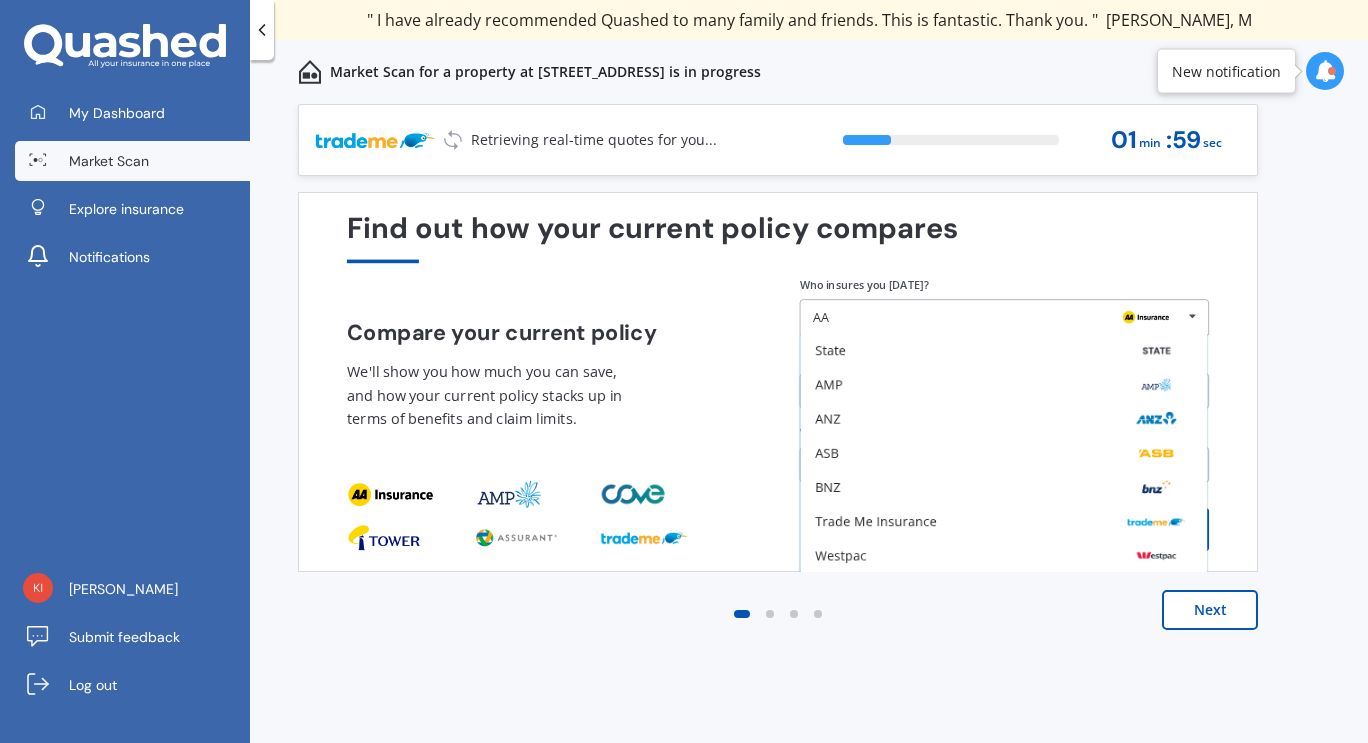 scroll, scrollTop: 131, scrollLeft: 0, axis: vertical 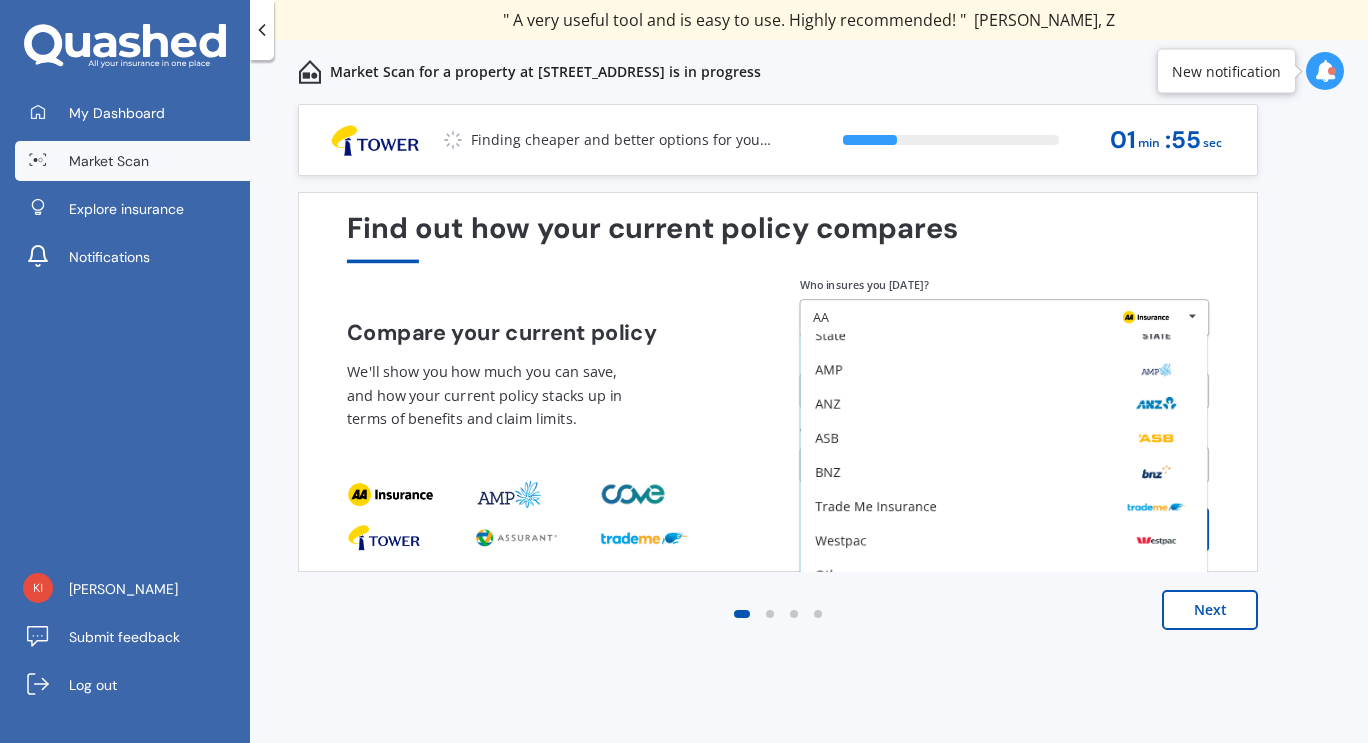 click on "Next" at bounding box center (1210, 610) 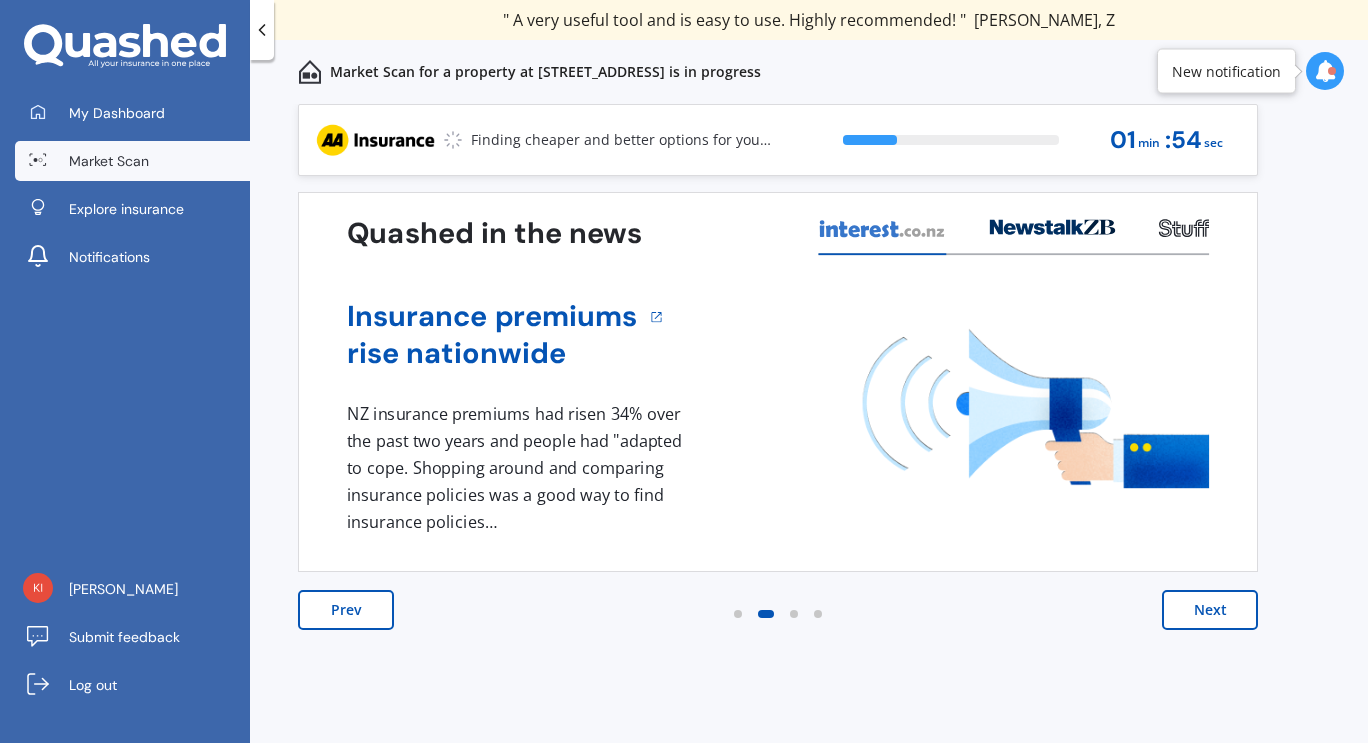 click on "Prev" at bounding box center [346, 610] 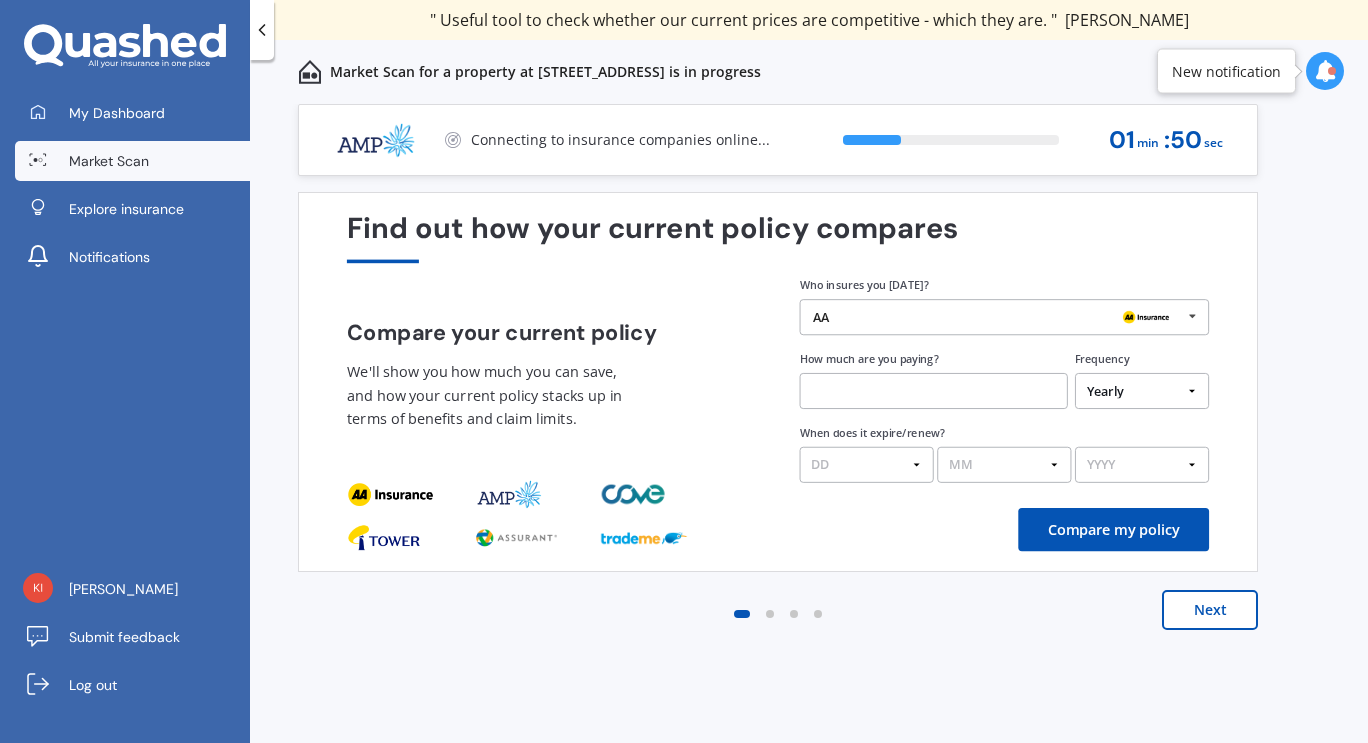 click on "Next" at bounding box center (1210, 610) 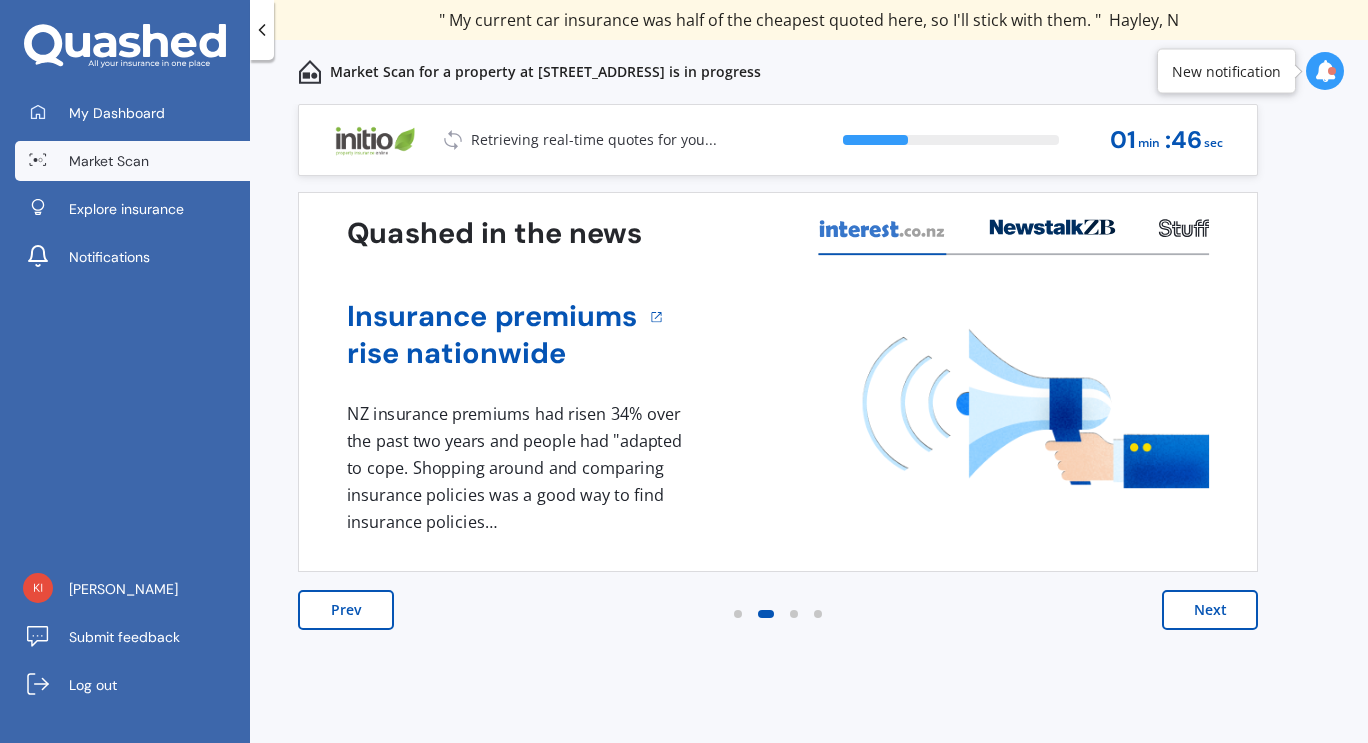 click on "Next" at bounding box center [1210, 610] 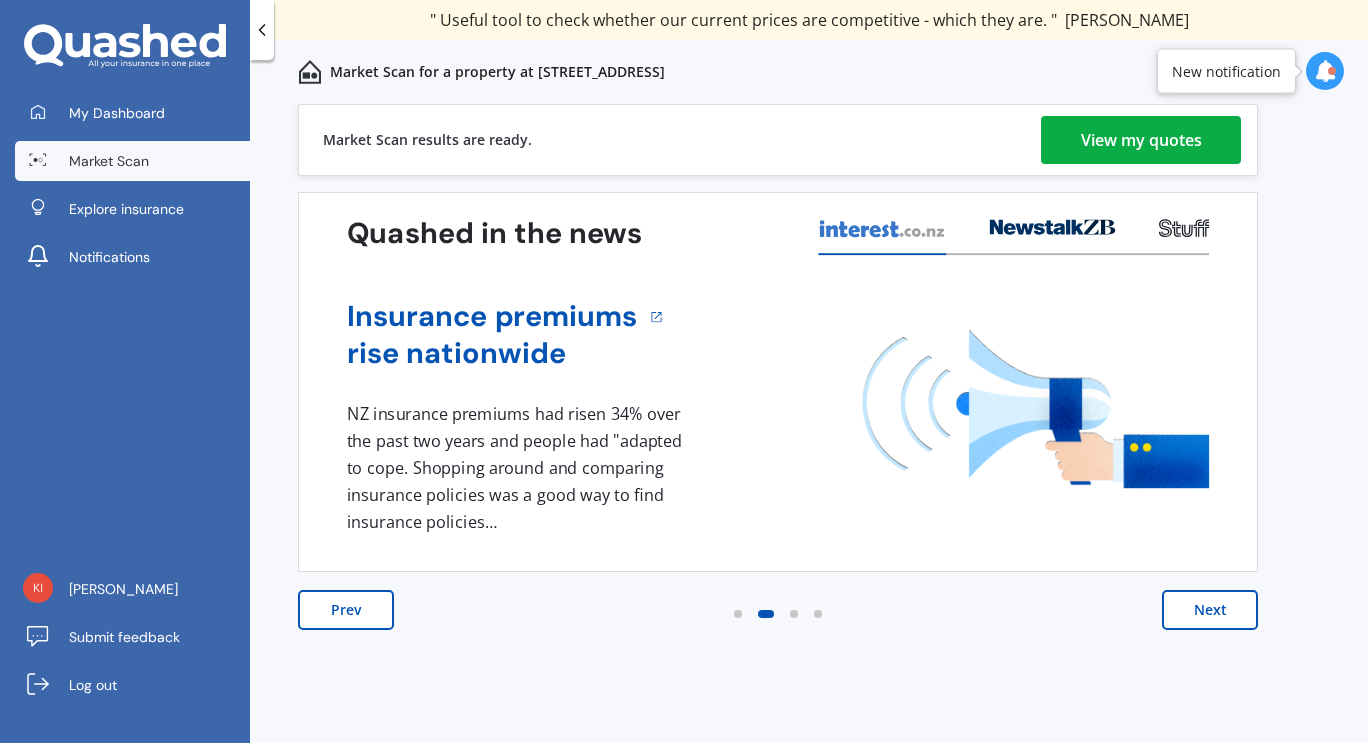 click on "View my quotes" at bounding box center (1141, 140) 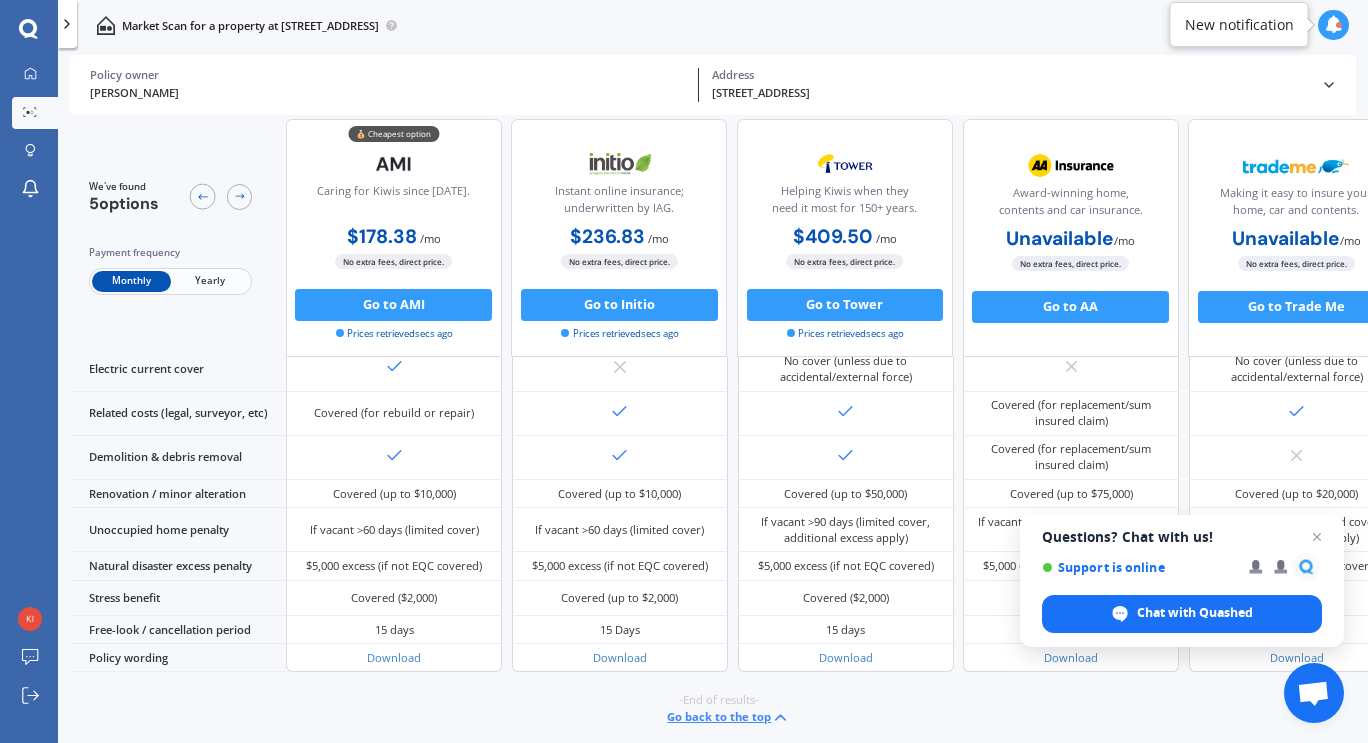 scroll, scrollTop: 740, scrollLeft: 0, axis: vertical 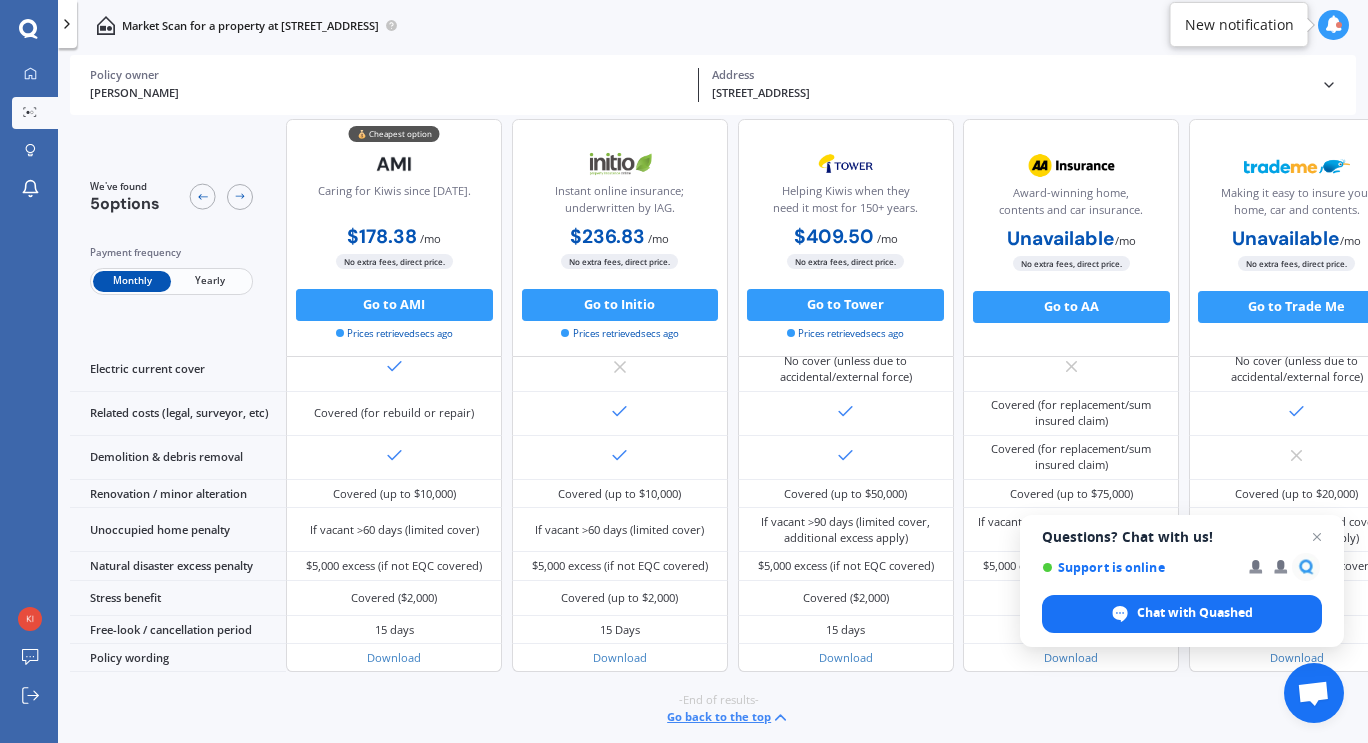 click on "Download" at bounding box center [394, 657] 